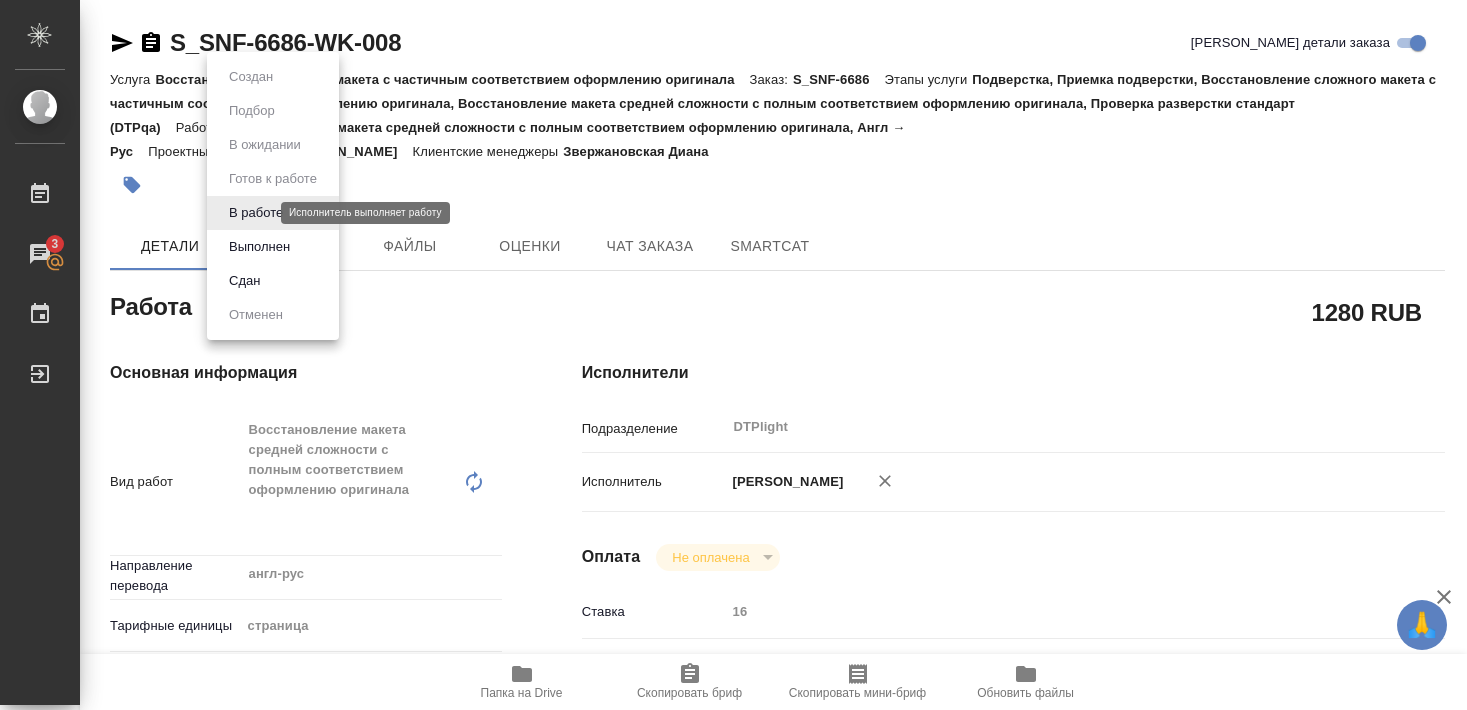 scroll, scrollTop: 0, scrollLeft: 0, axis: both 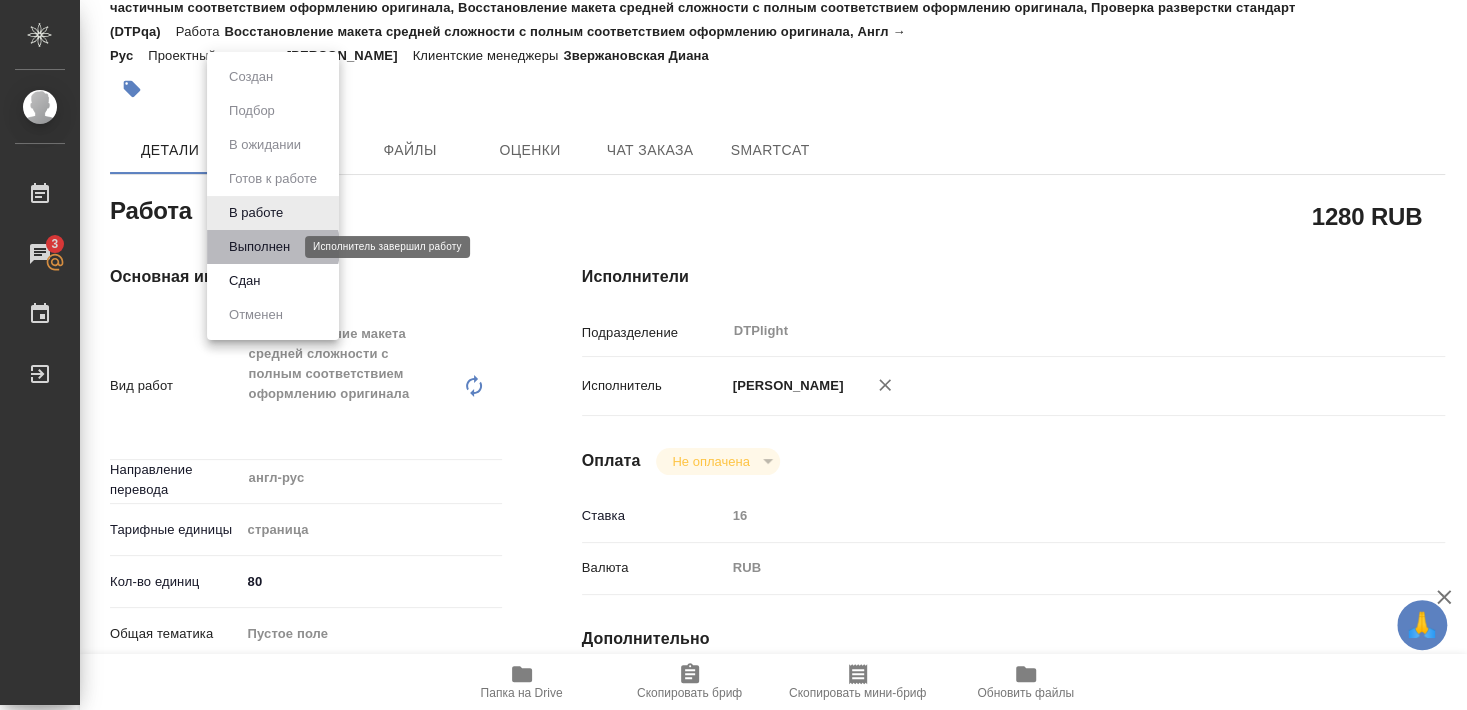 click on "Выполнен" at bounding box center [259, 247] 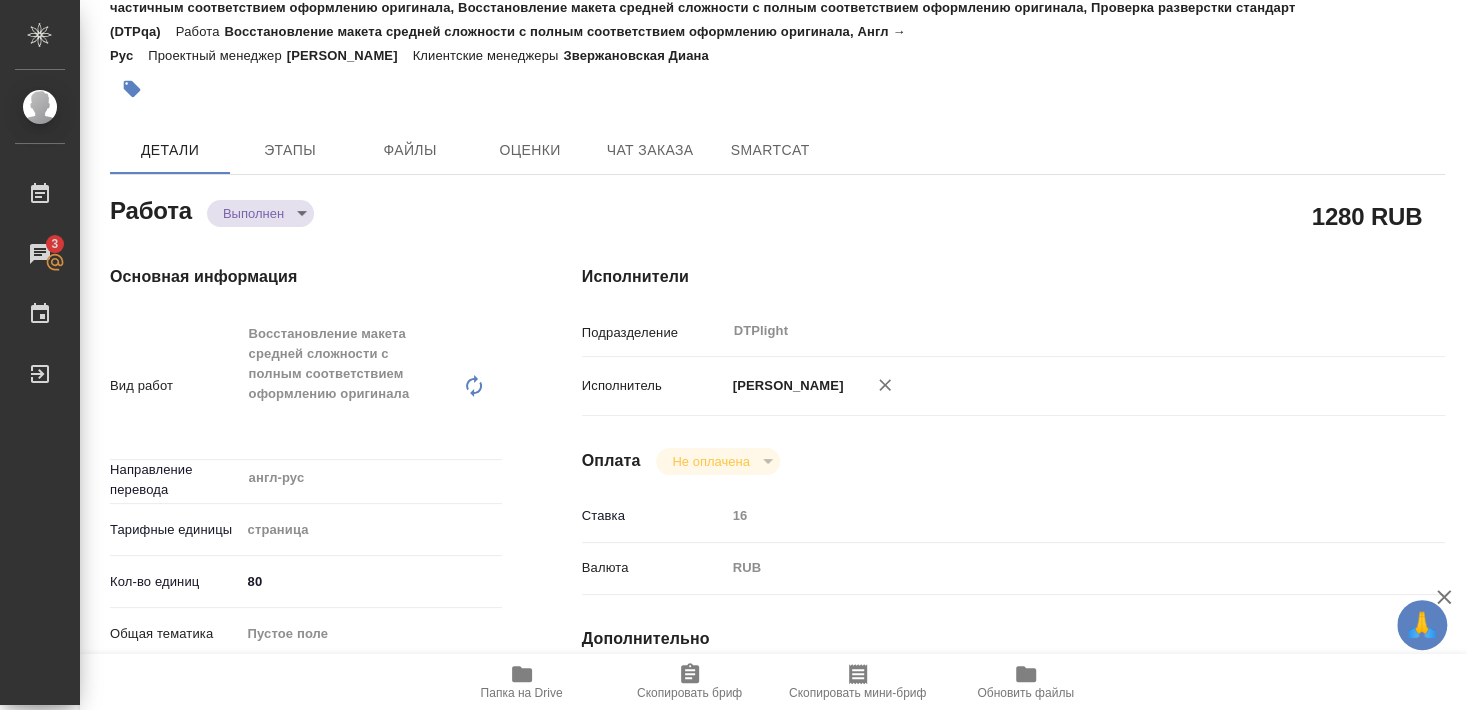 type on "x" 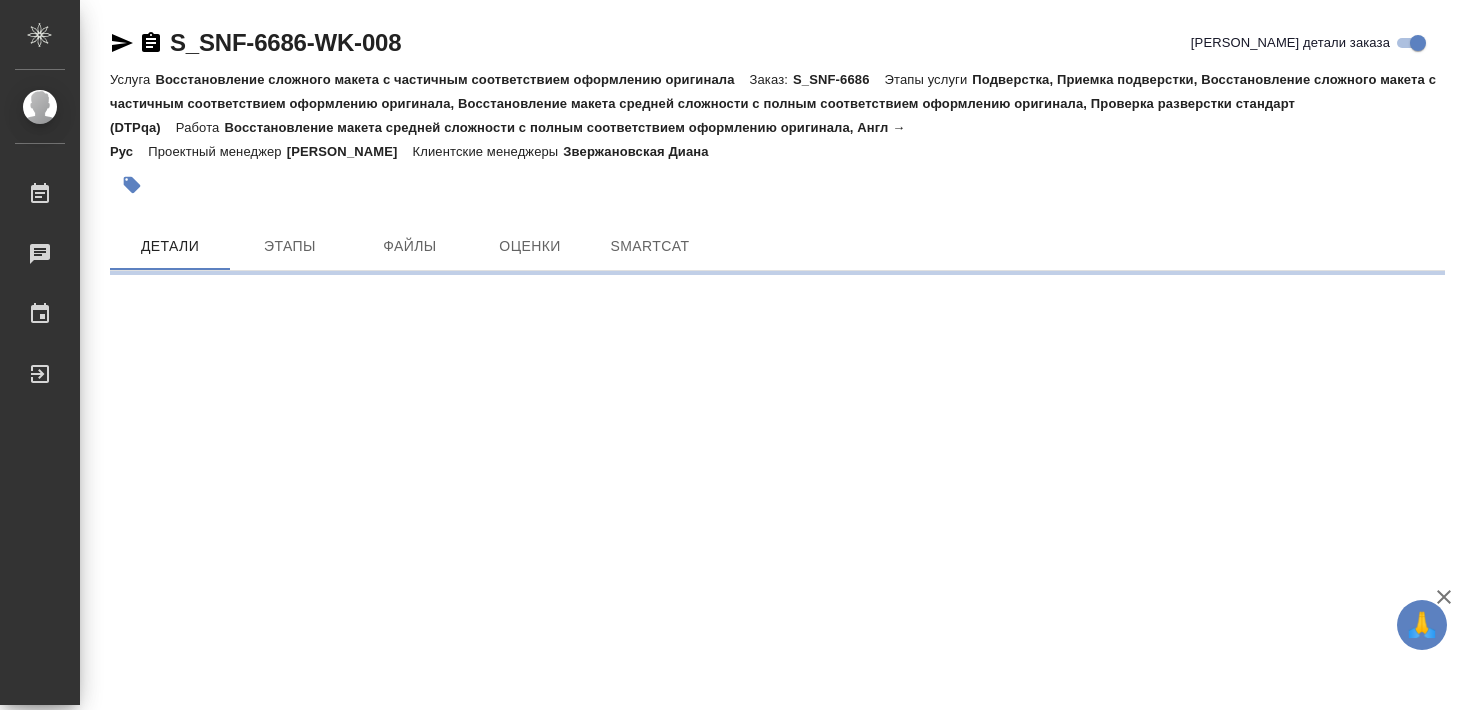 scroll, scrollTop: 0, scrollLeft: 0, axis: both 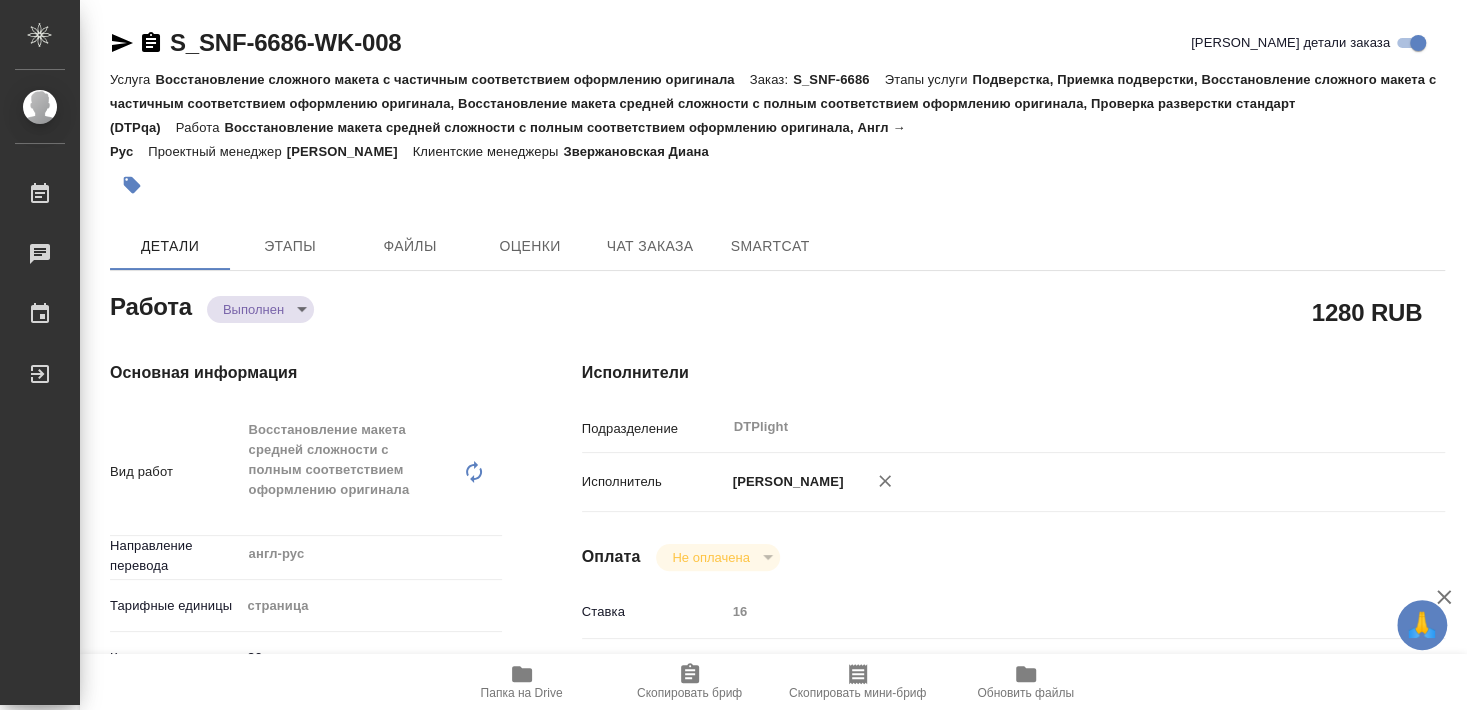 type on "x" 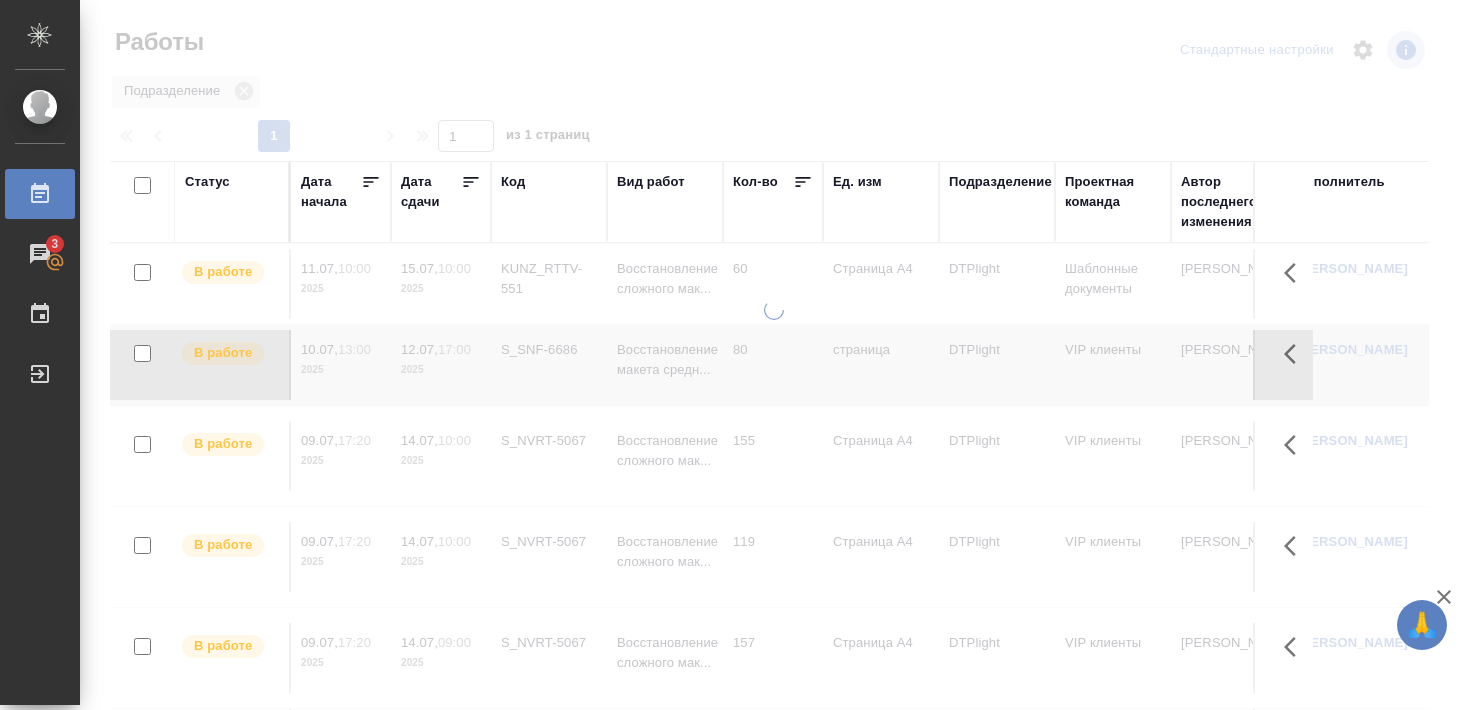 click at bounding box center (773, 355) 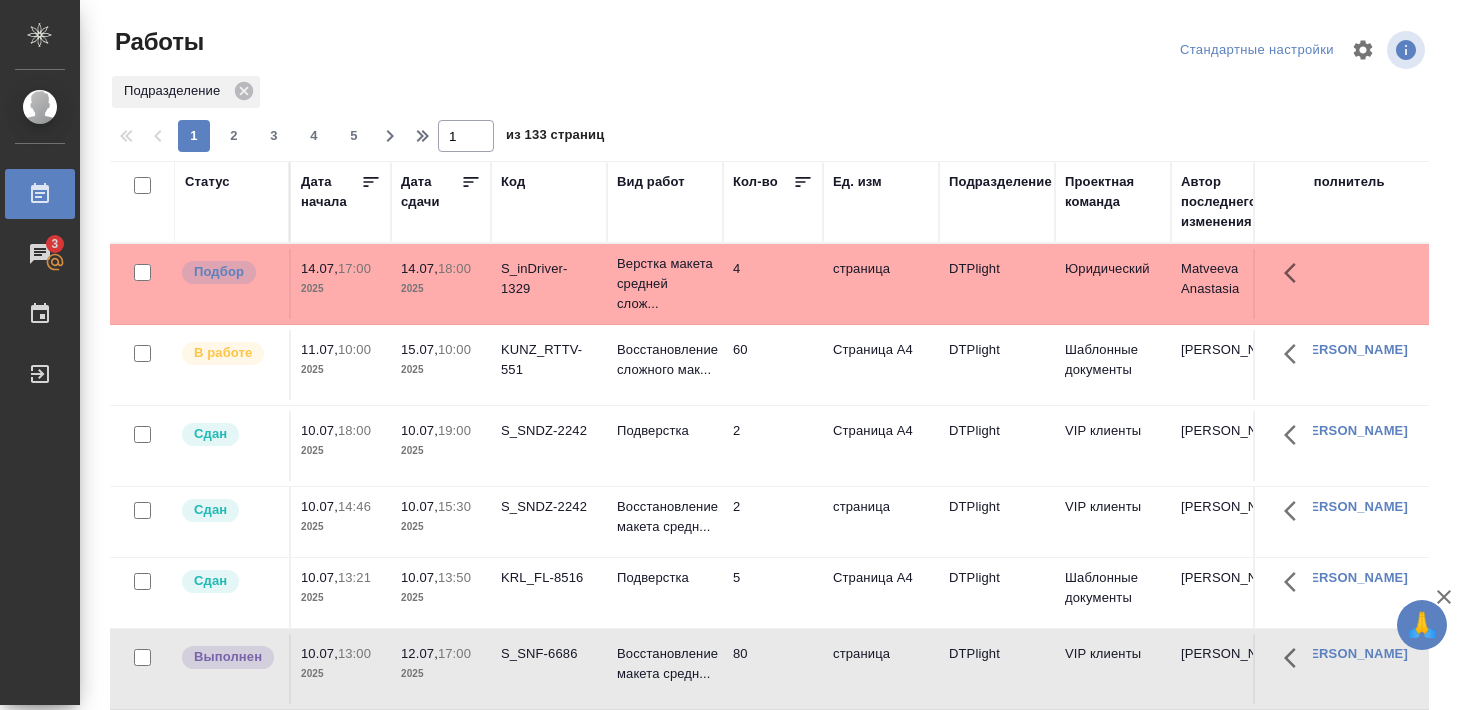 scroll, scrollTop: 0, scrollLeft: 0, axis: both 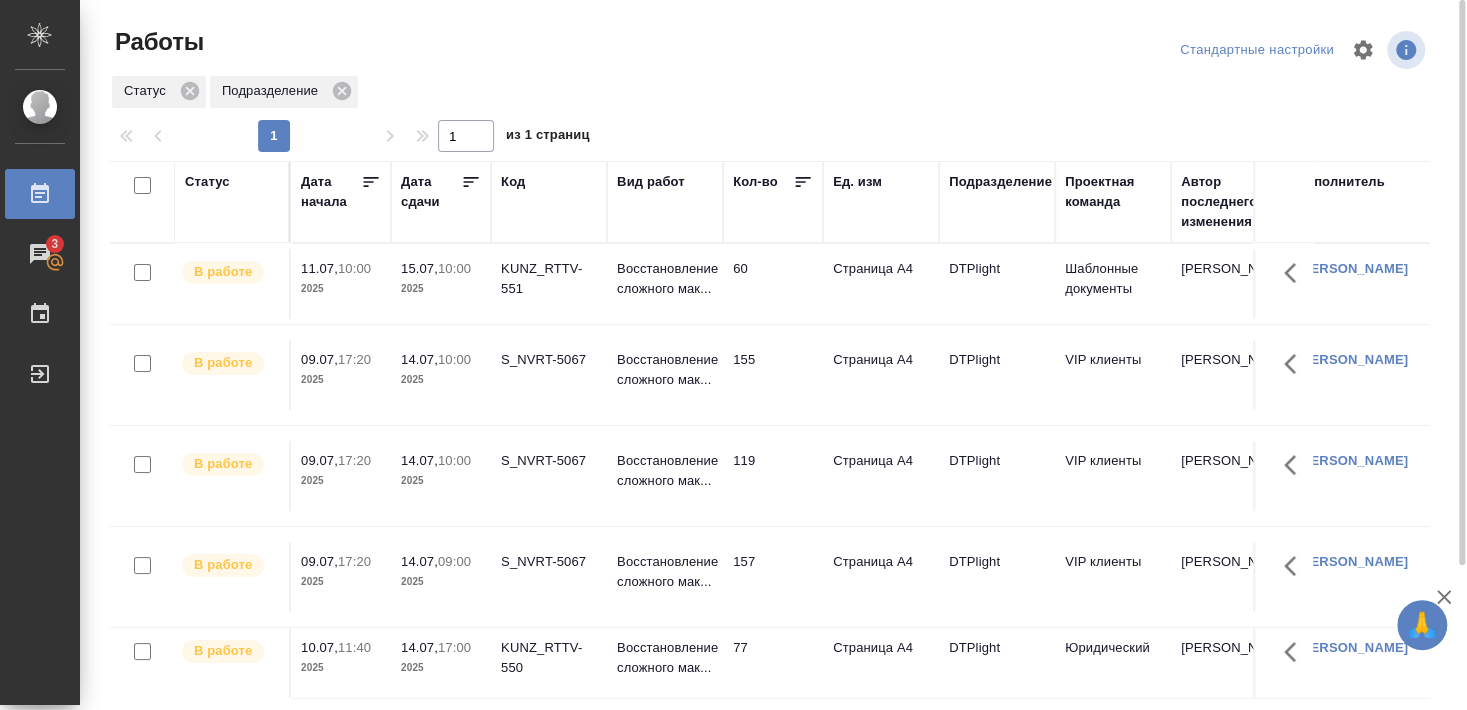 click on "Работы" at bounding box center [332, 42] 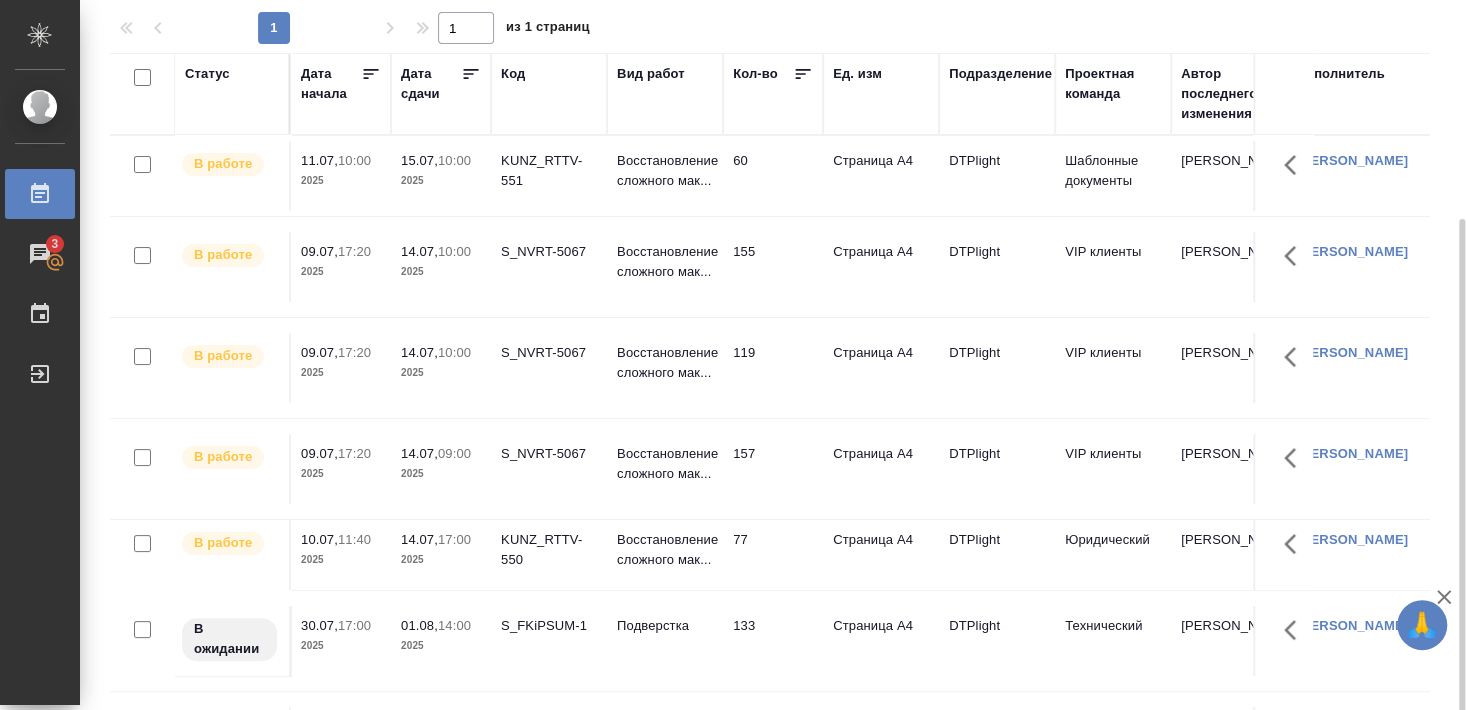 scroll, scrollTop: 182, scrollLeft: 0, axis: vertical 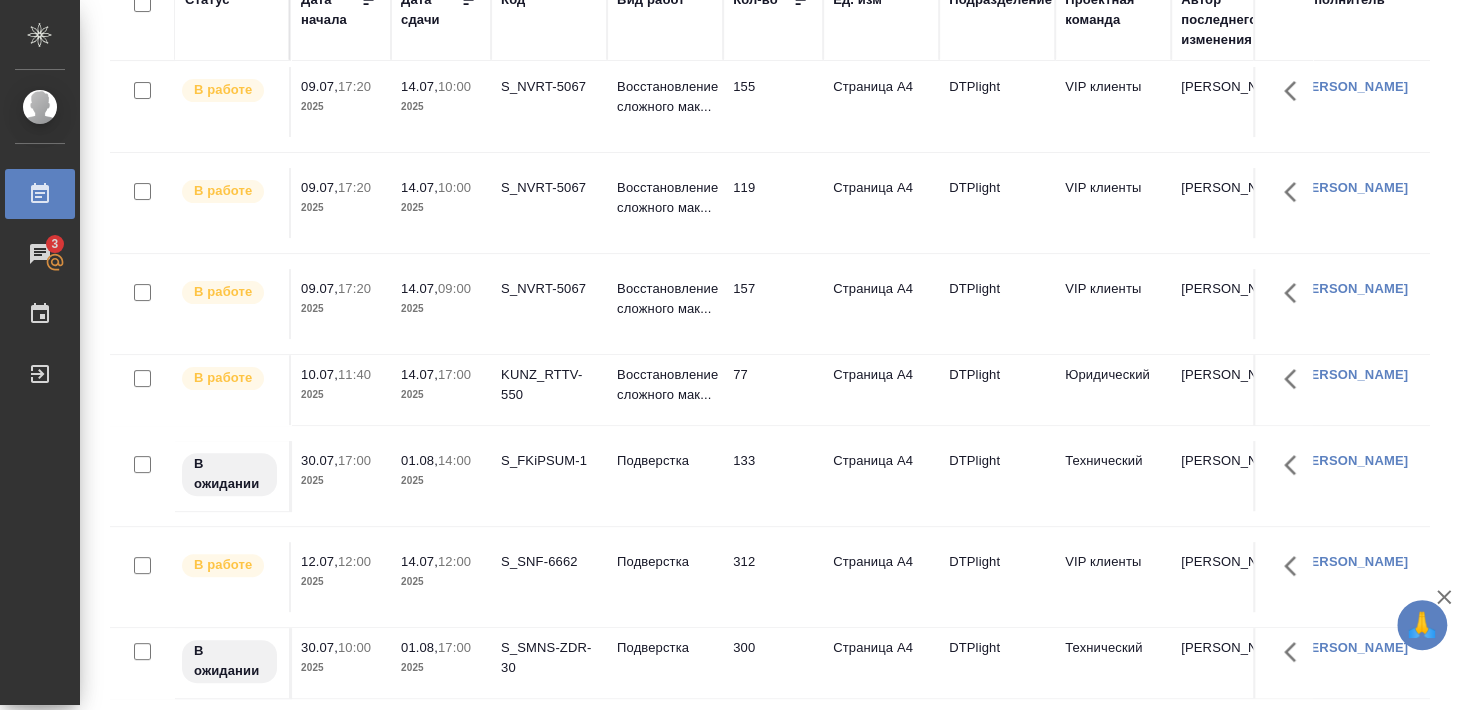 click on "S_SNF-6662" at bounding box center (549, 6) 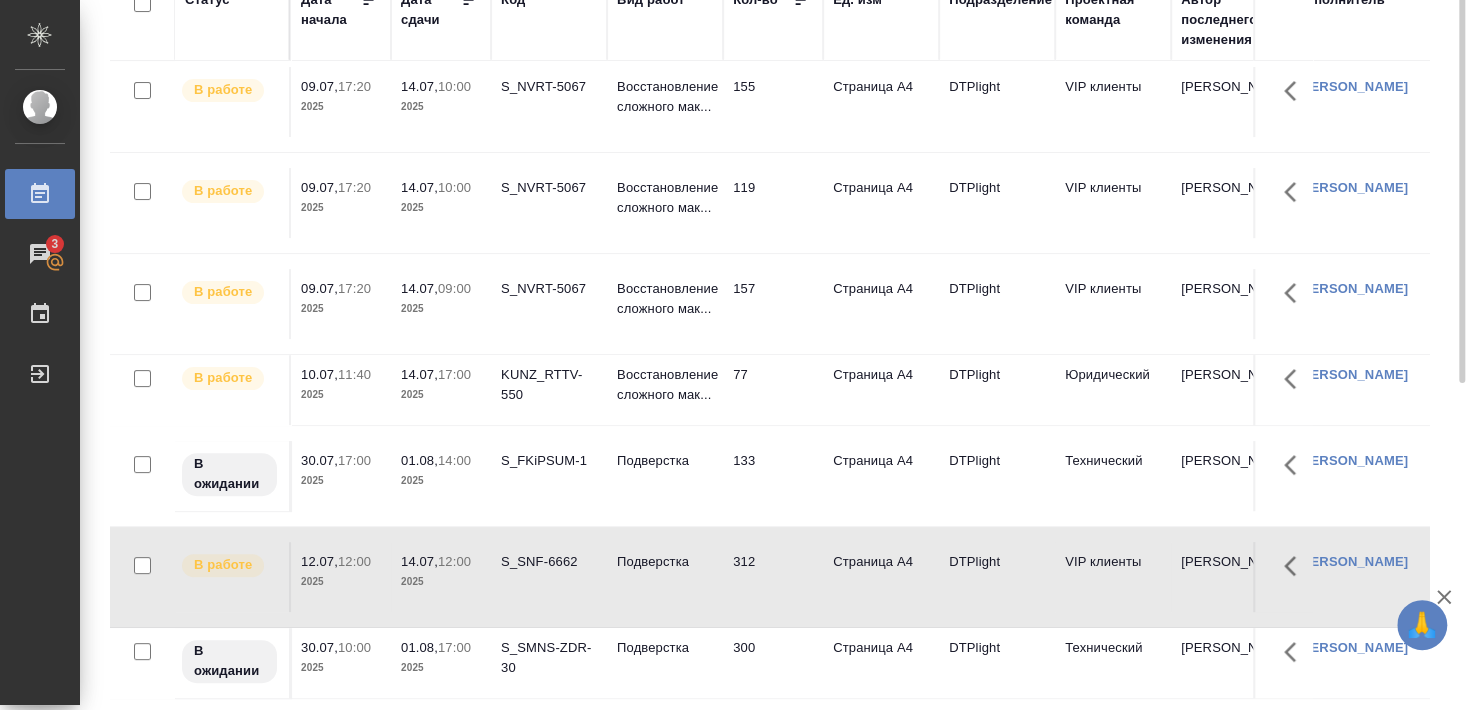 scroll, scrollTop: 0, scrollLeft: 0, axis: both 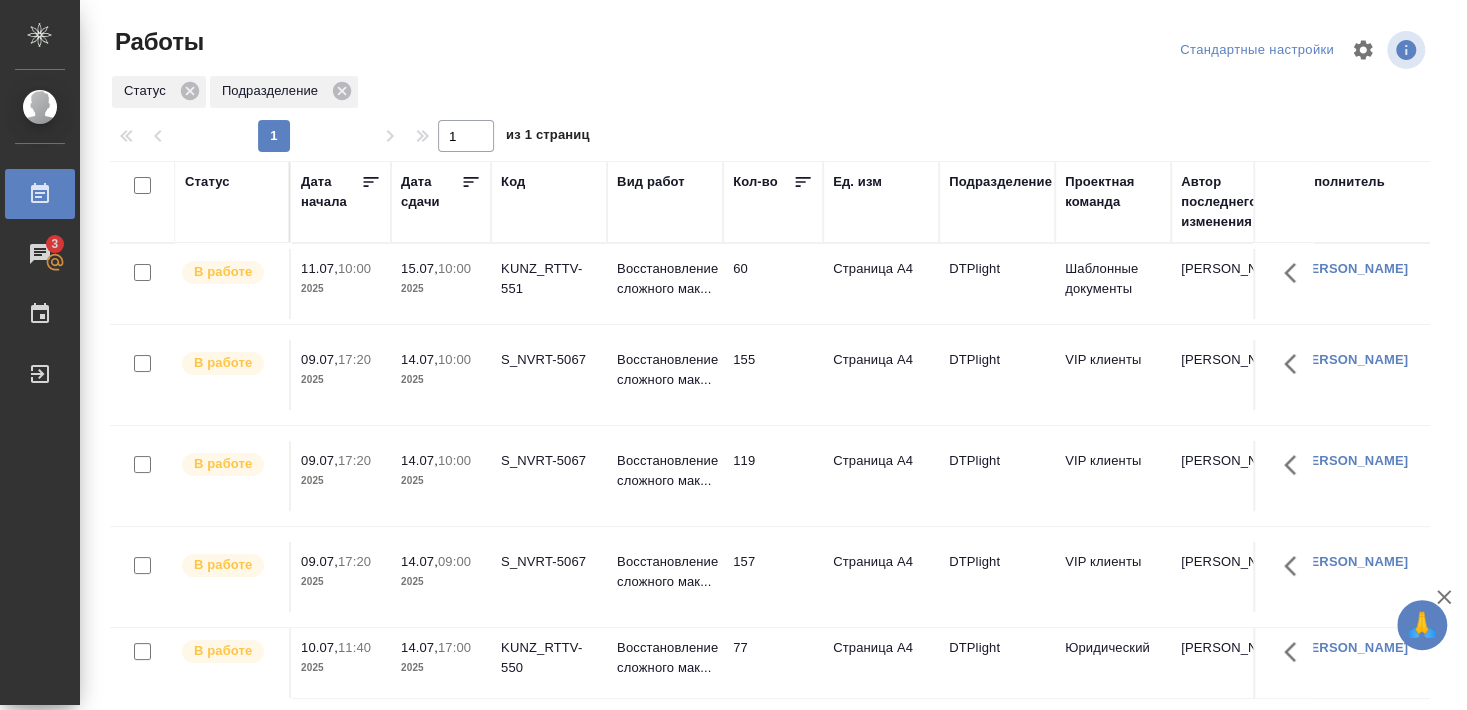 click on "S_NVRT-5067" at bounding box center (549, 279) 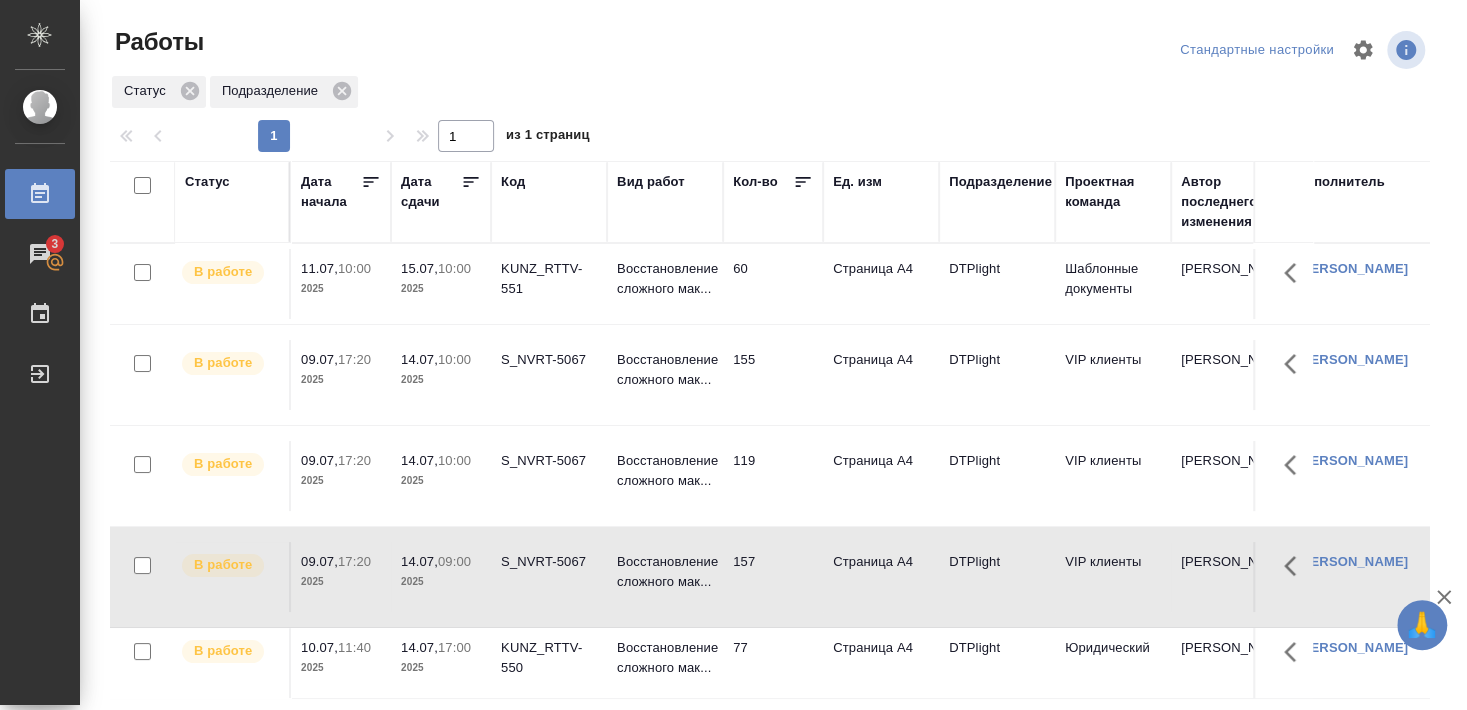 click on "S_NVRT-5067" at bounding box center [549, 284] 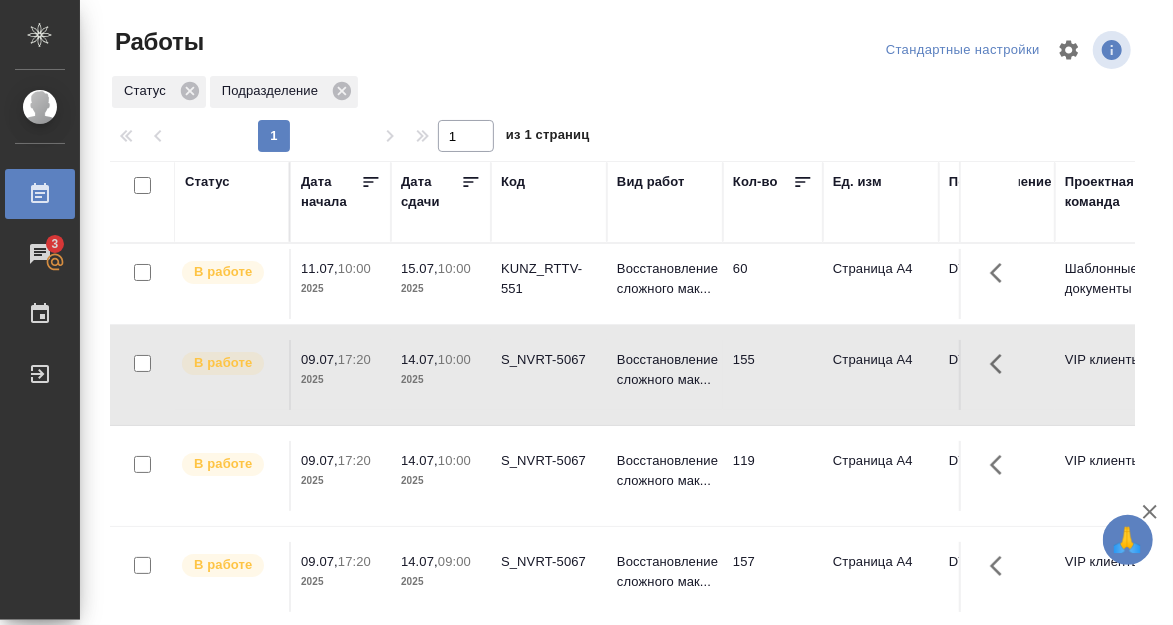 click on "S_NVRT-5067" at bounding box center (549, 279) 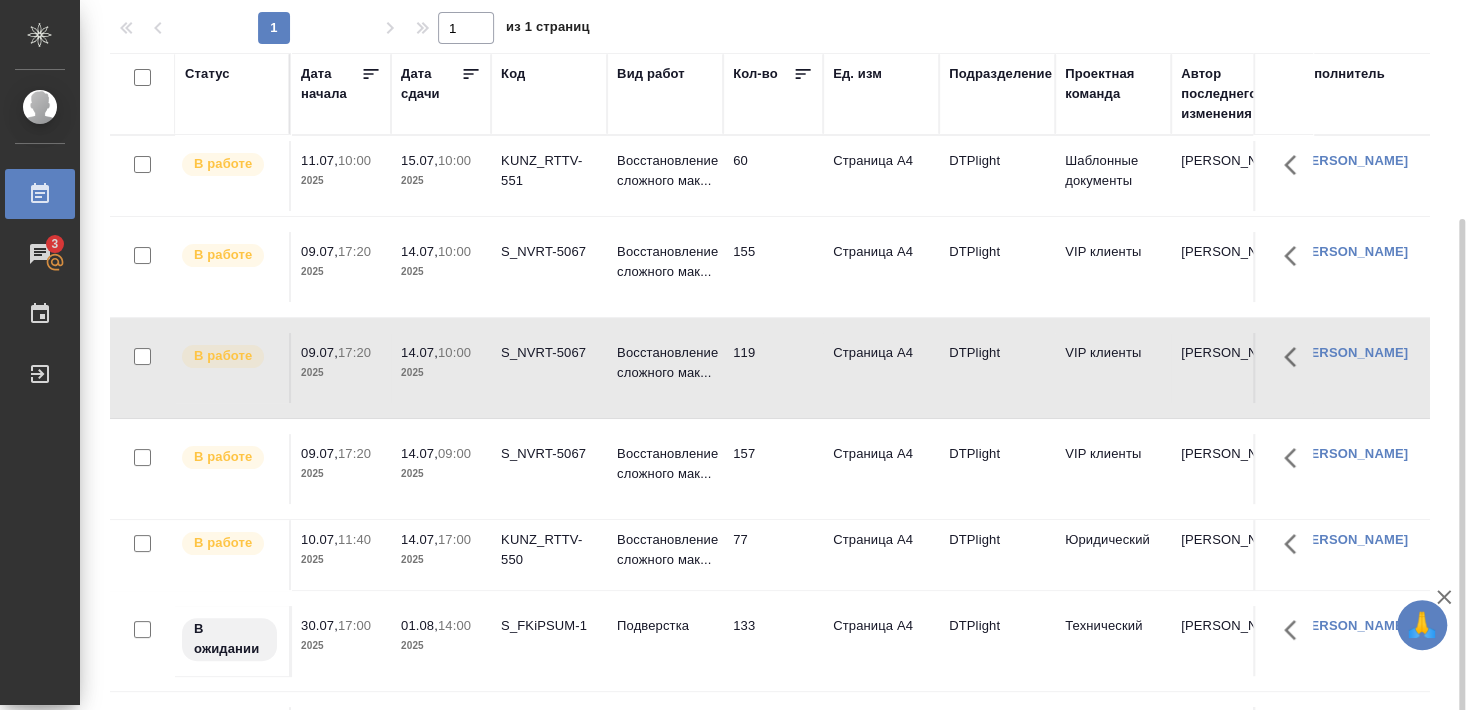 scroll, scrollTop: 182, scrollLeft: 0, axis: vertical 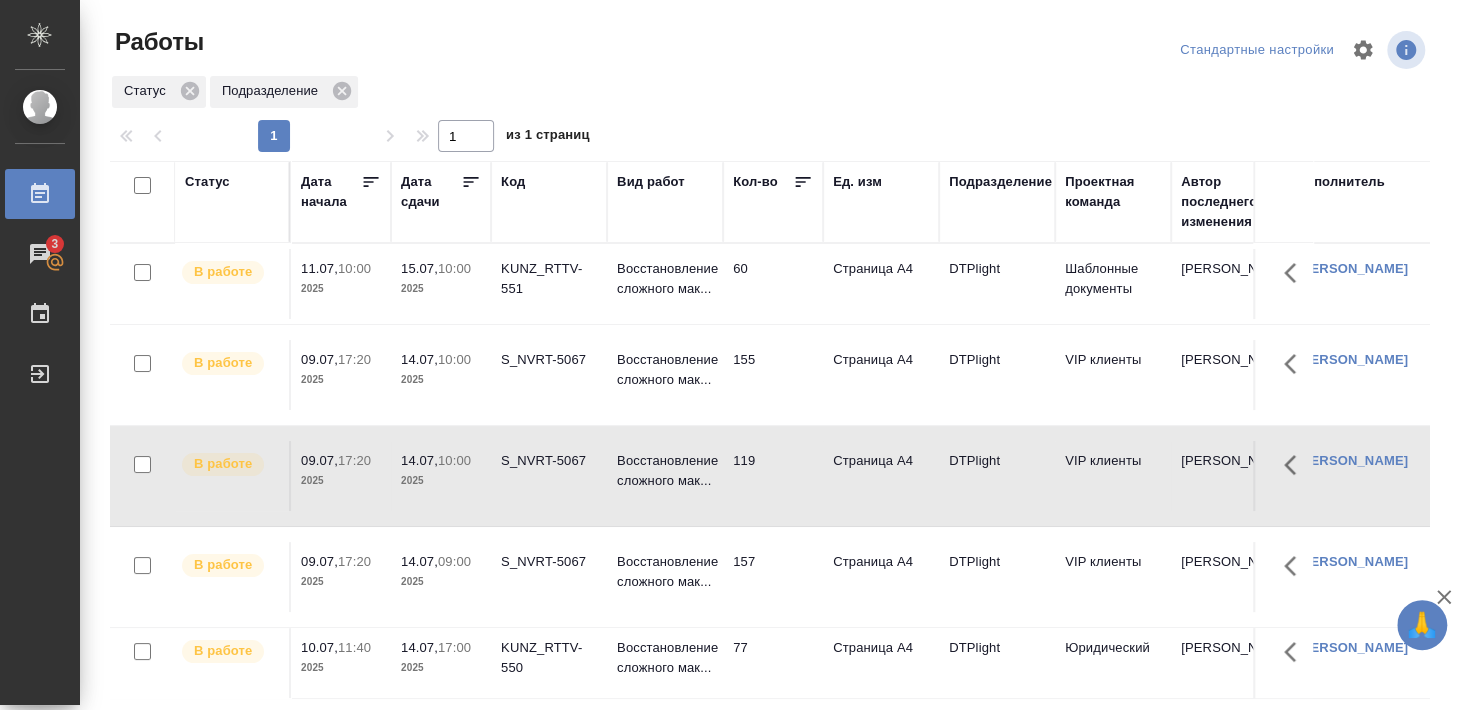 click on "S_NVRT-5067" at bounding box center [549, 279] 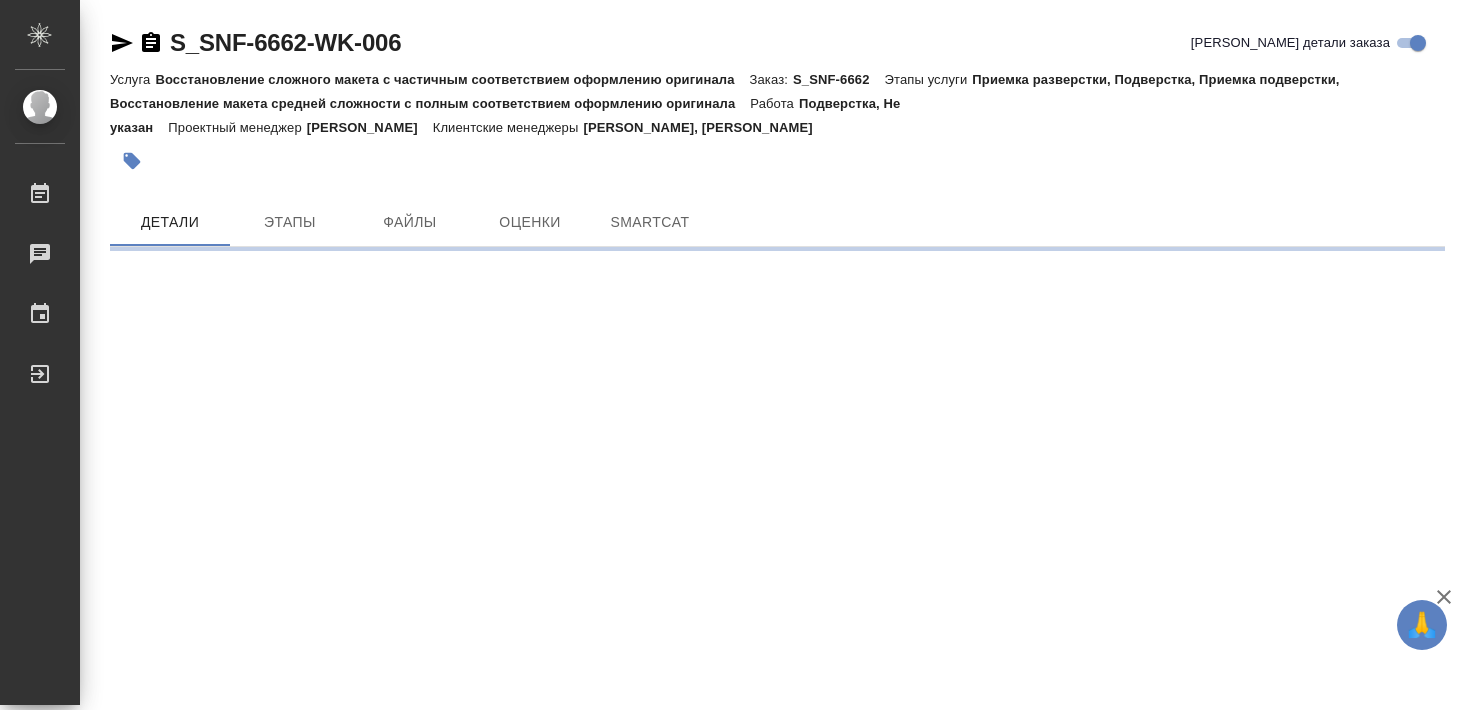 scroll, scrollTop: 0, scrollLeft: 0, axis: both 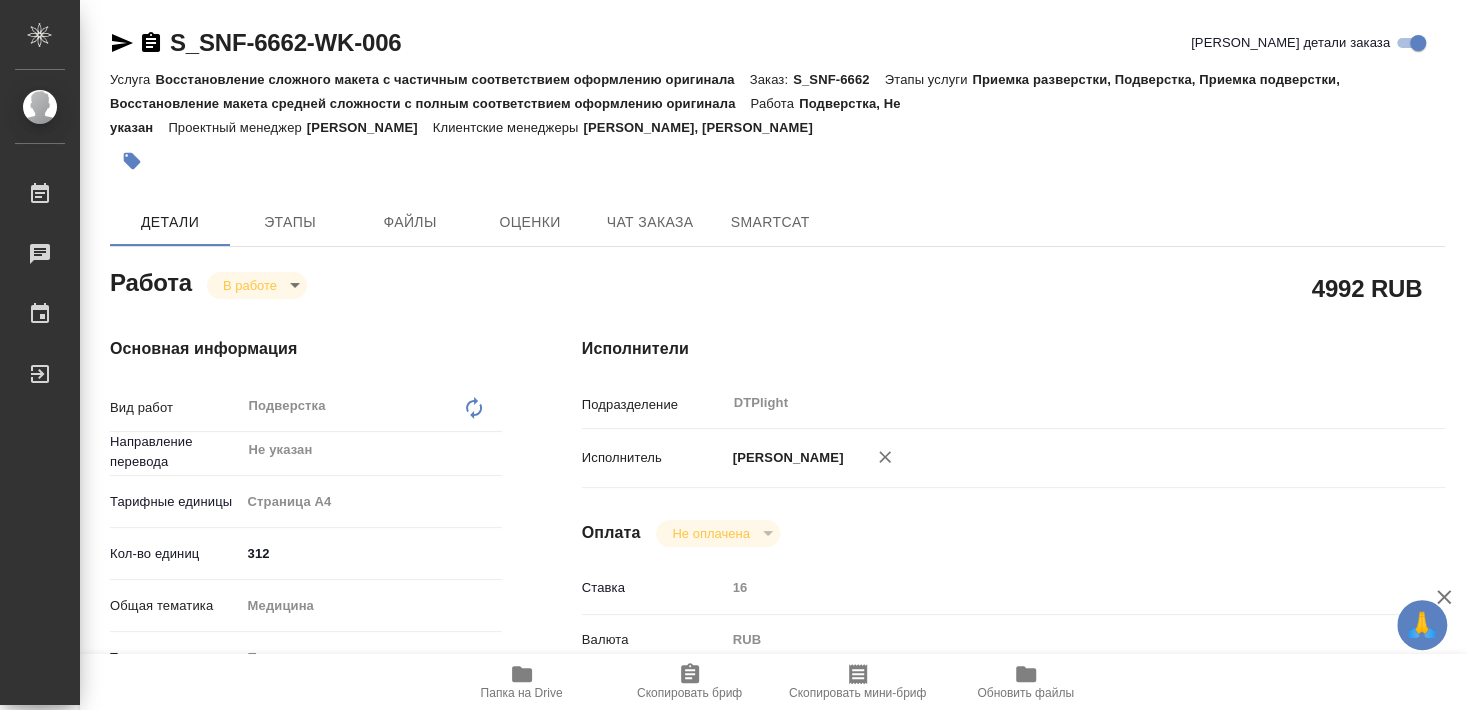 type on "x" 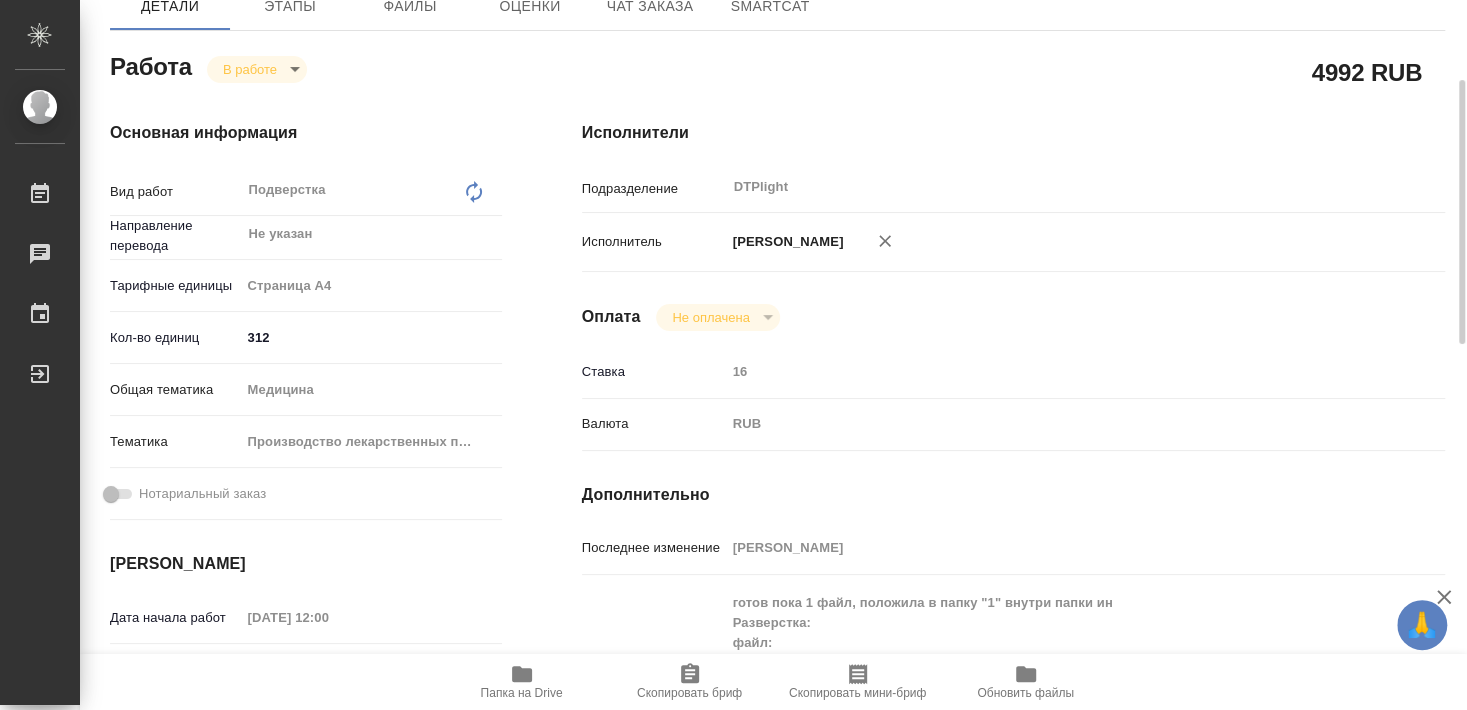scroll, scrollTop: 432, scrollLeft: 0, axis: vertical 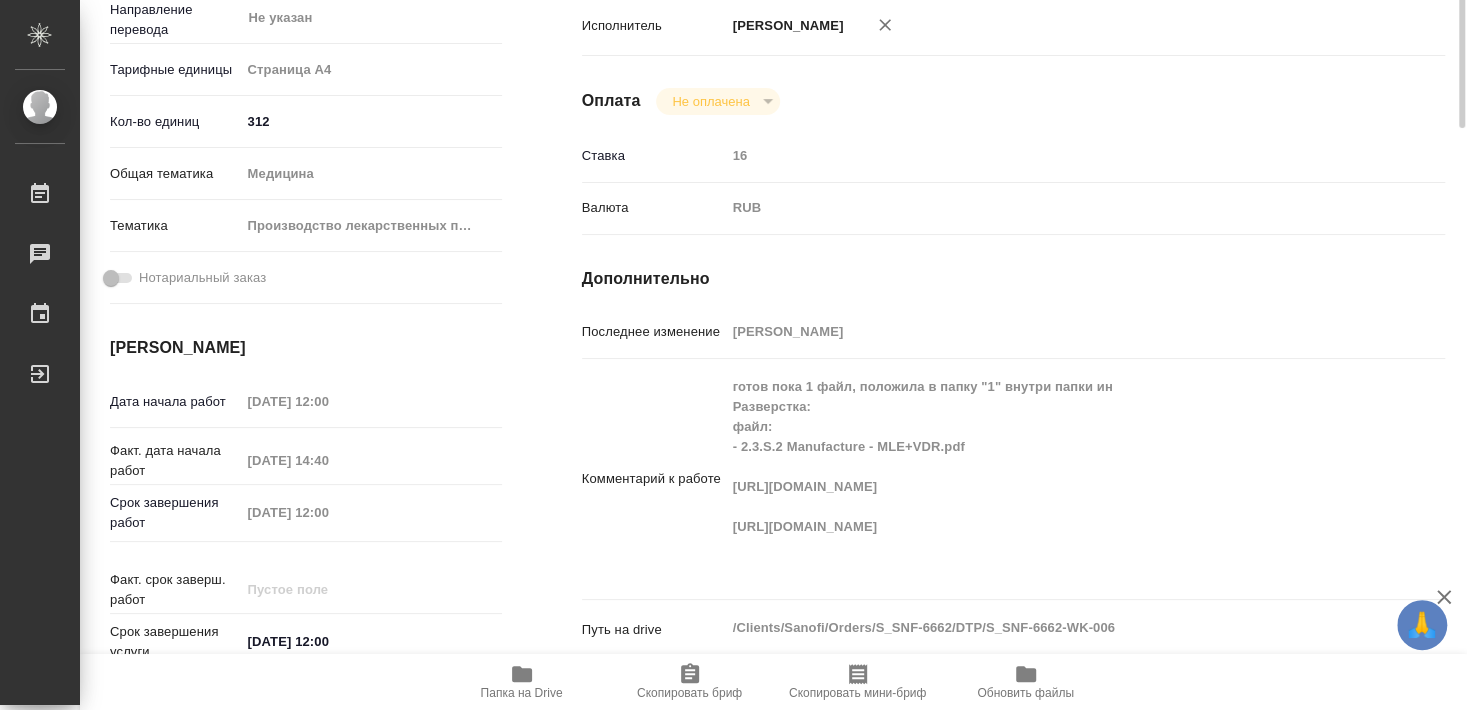 type on "x" 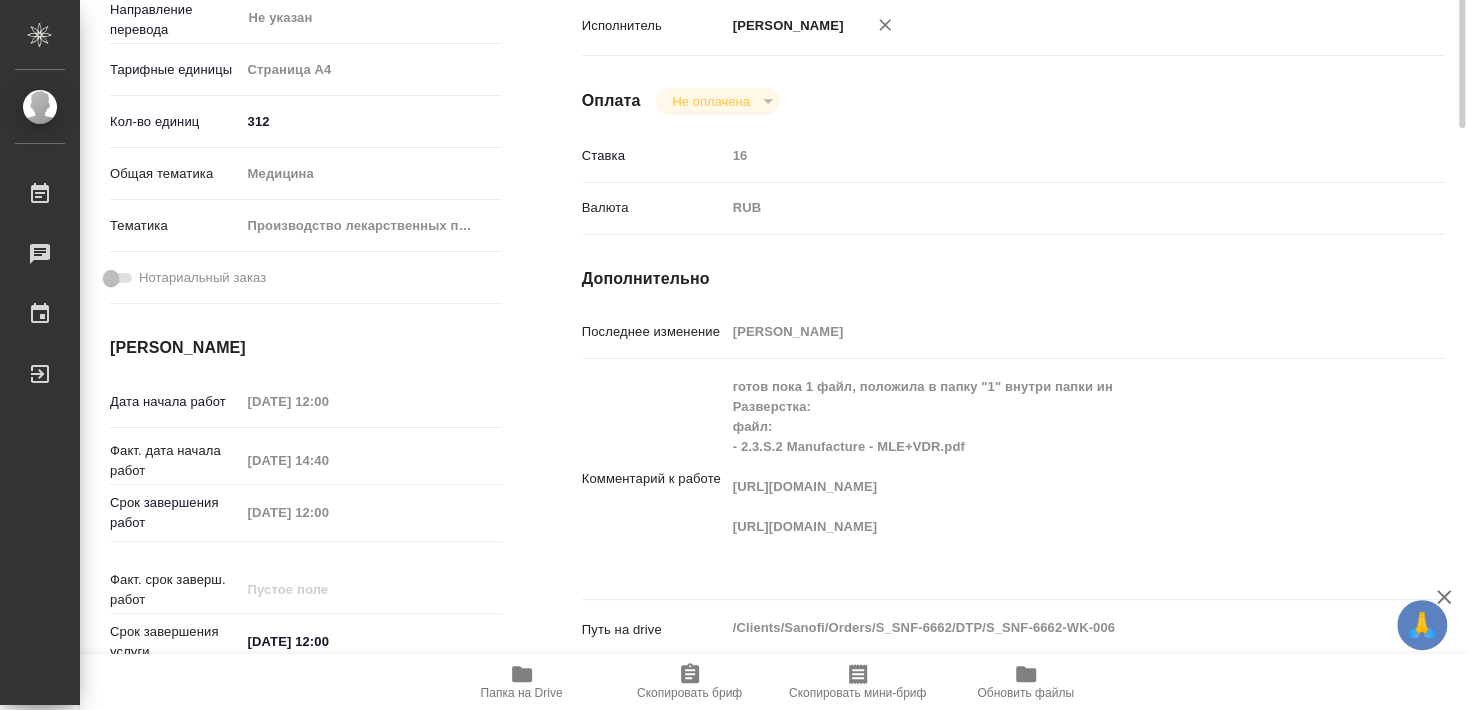 type on "x" 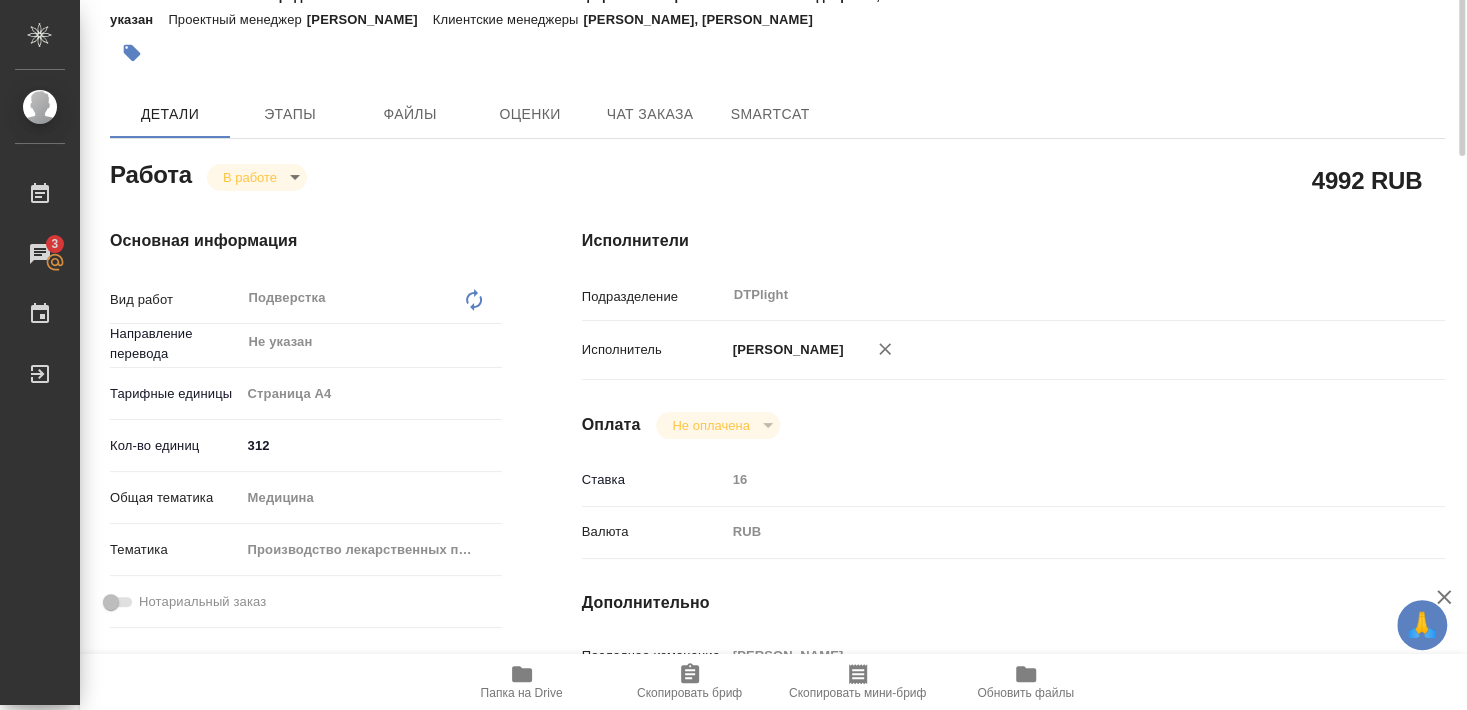 scroll, scrollTop: 0, scrollLeft: 0, axis: both 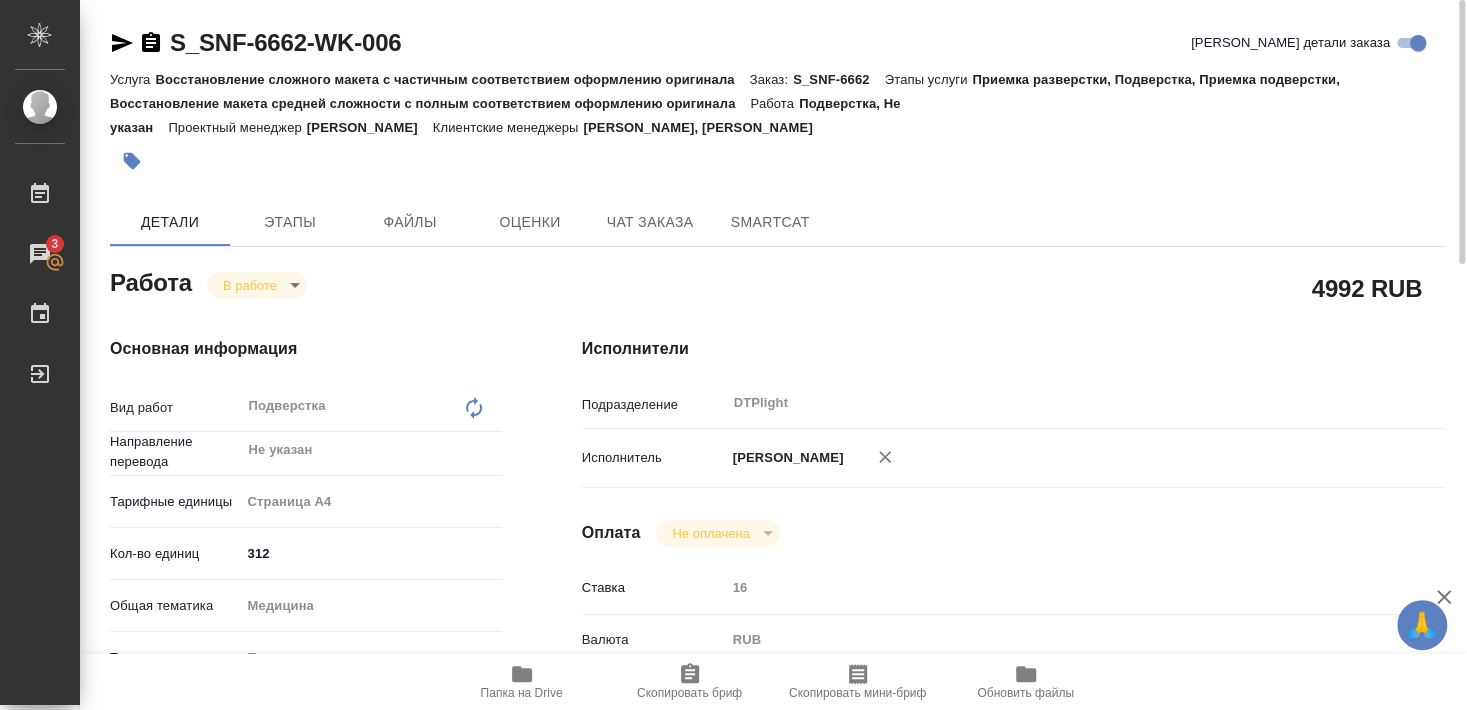 type on "x" 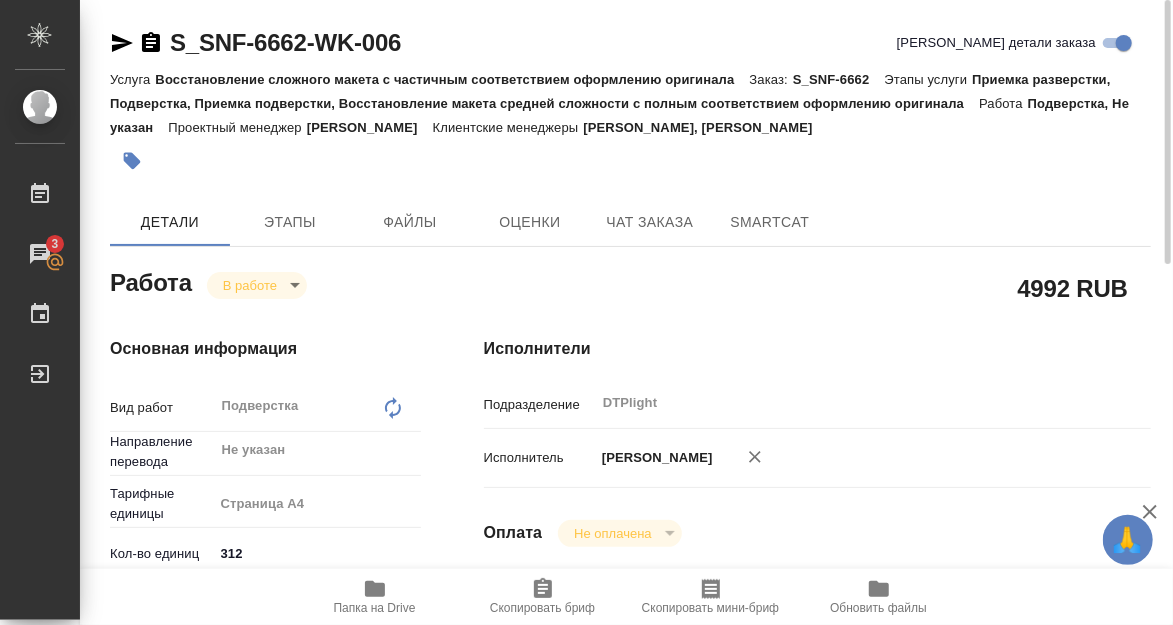 type on "x" 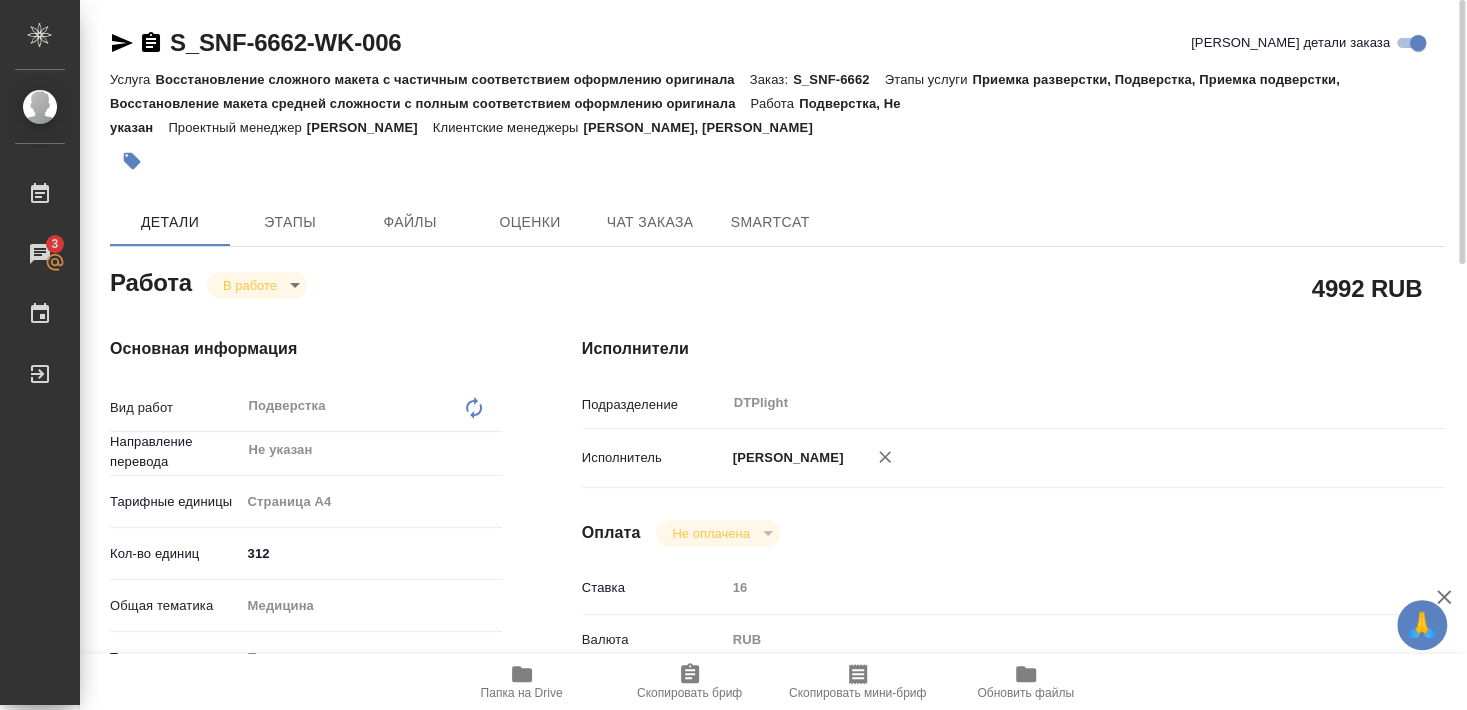 type on "x" 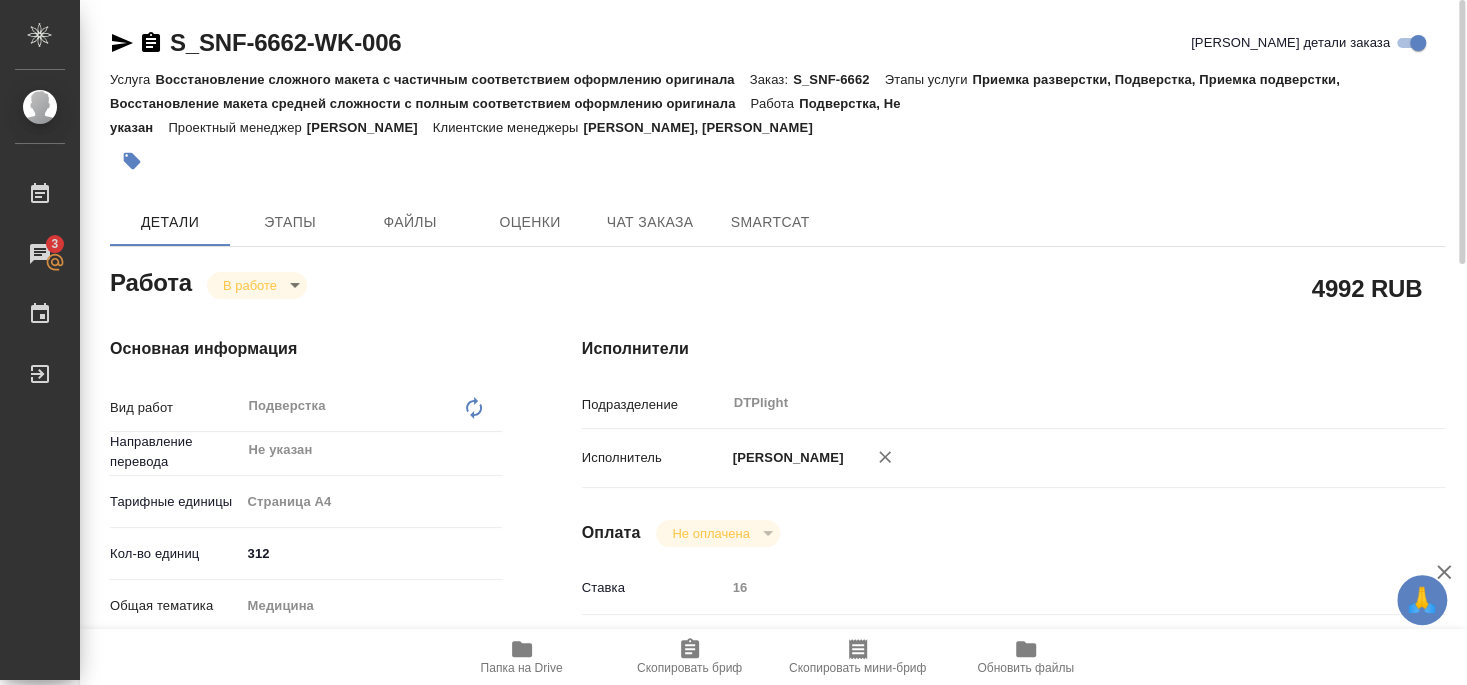 type on "x" 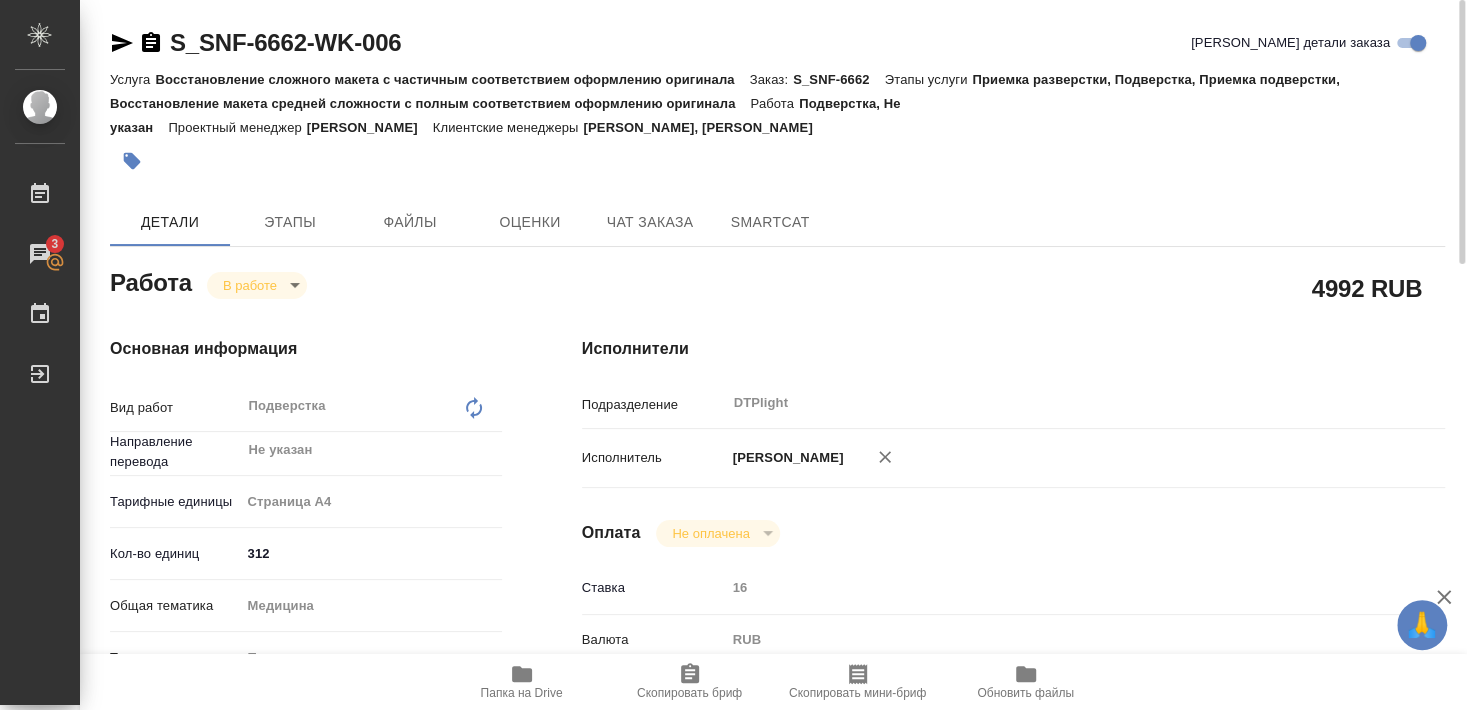 type on "x" 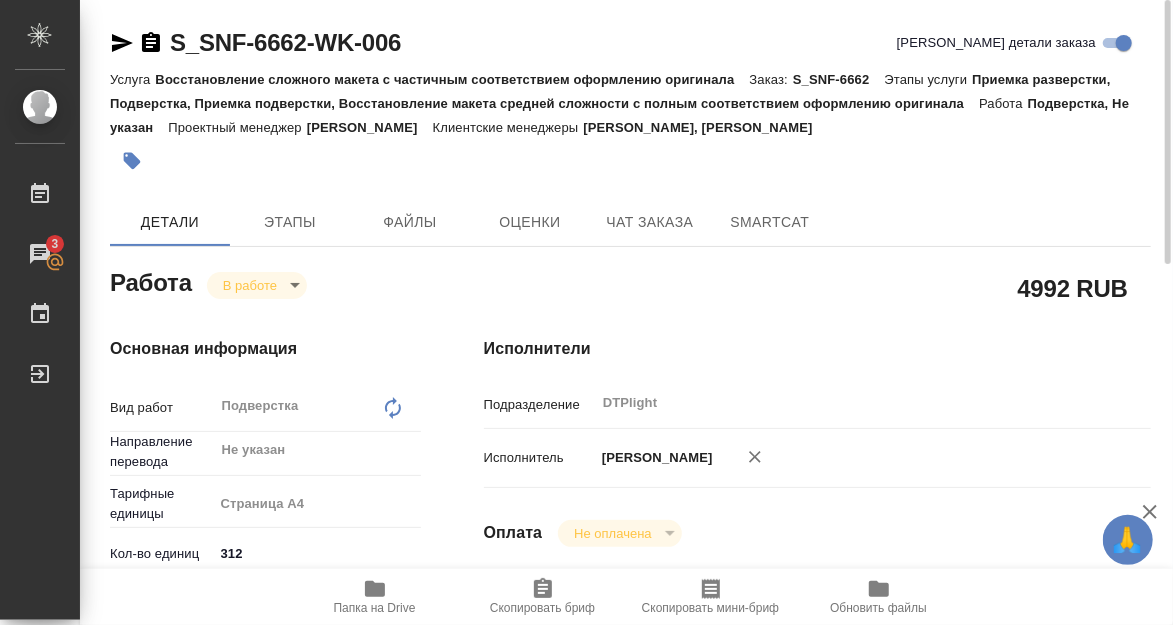 type on "x" 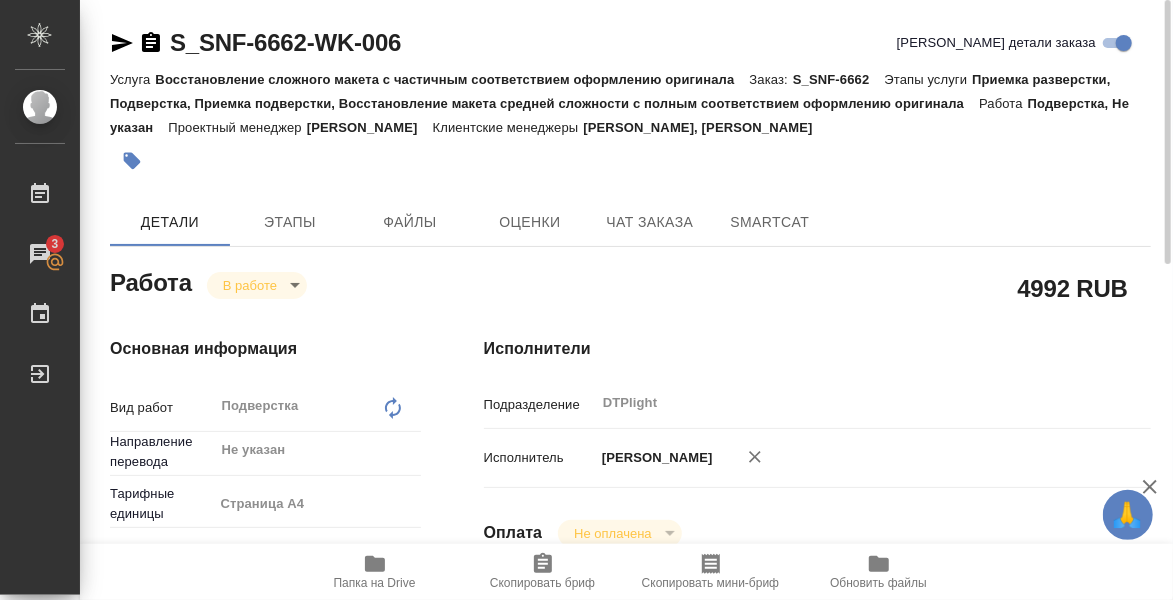 type on "x" 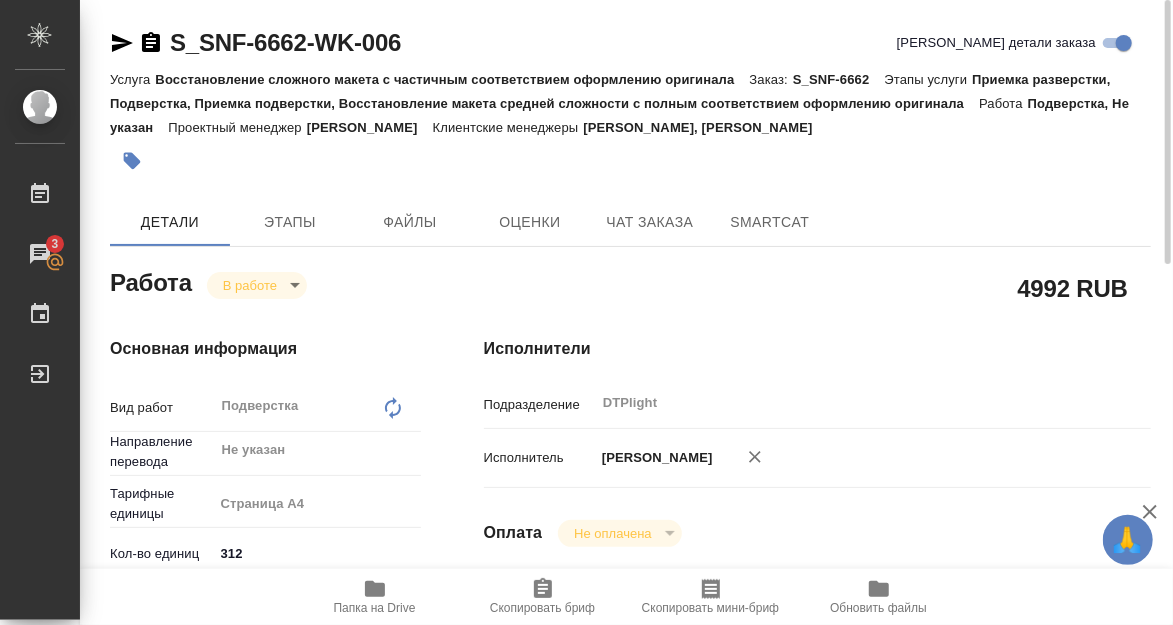 type on "x" 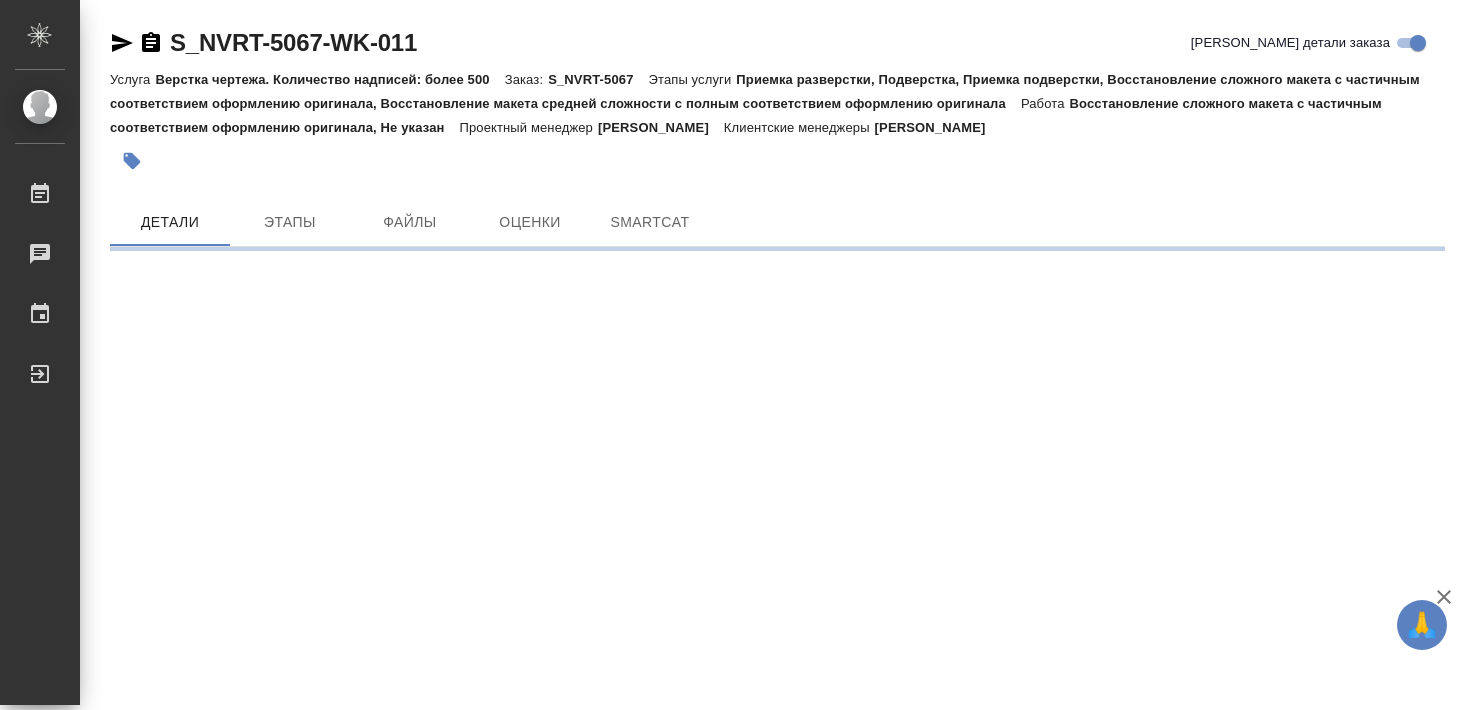 scroll, scrollTop: 0, scrollLeft: 0, axis: both 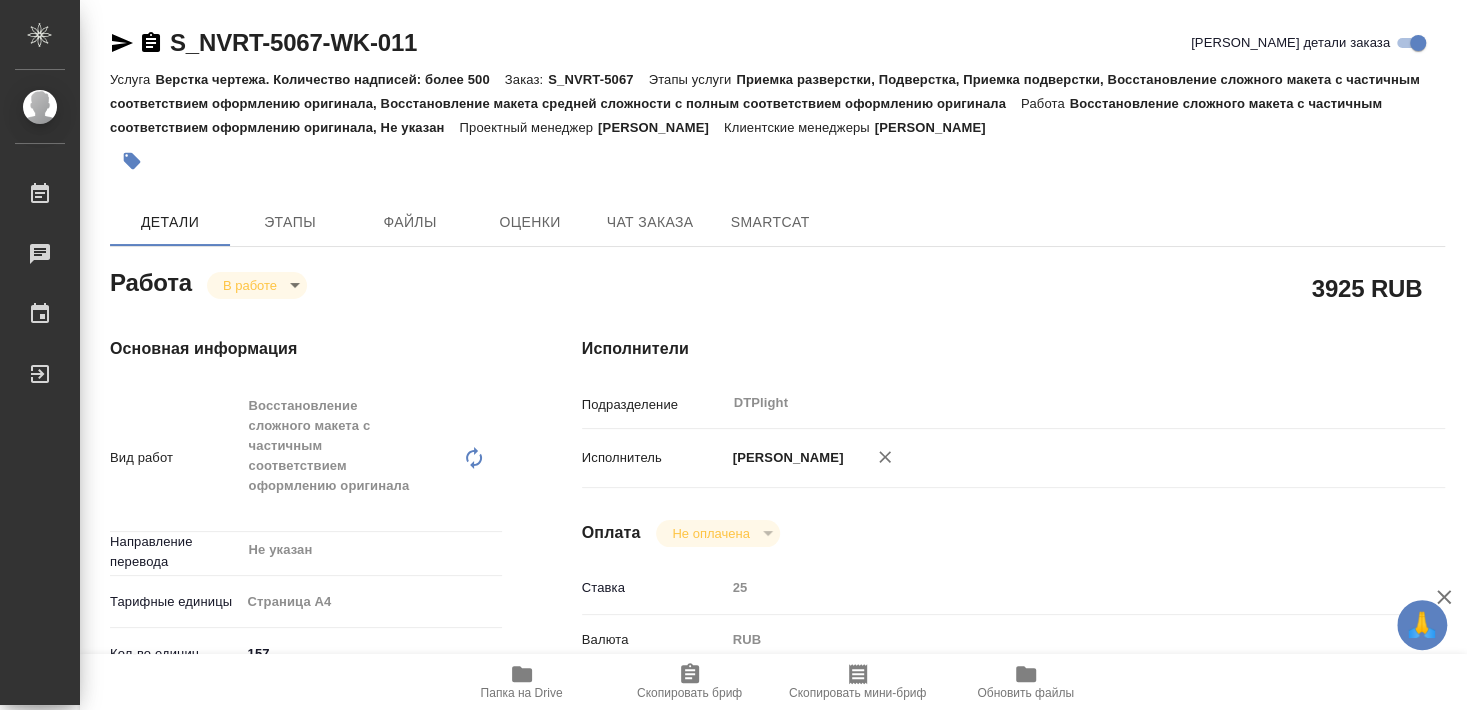 type on "x" 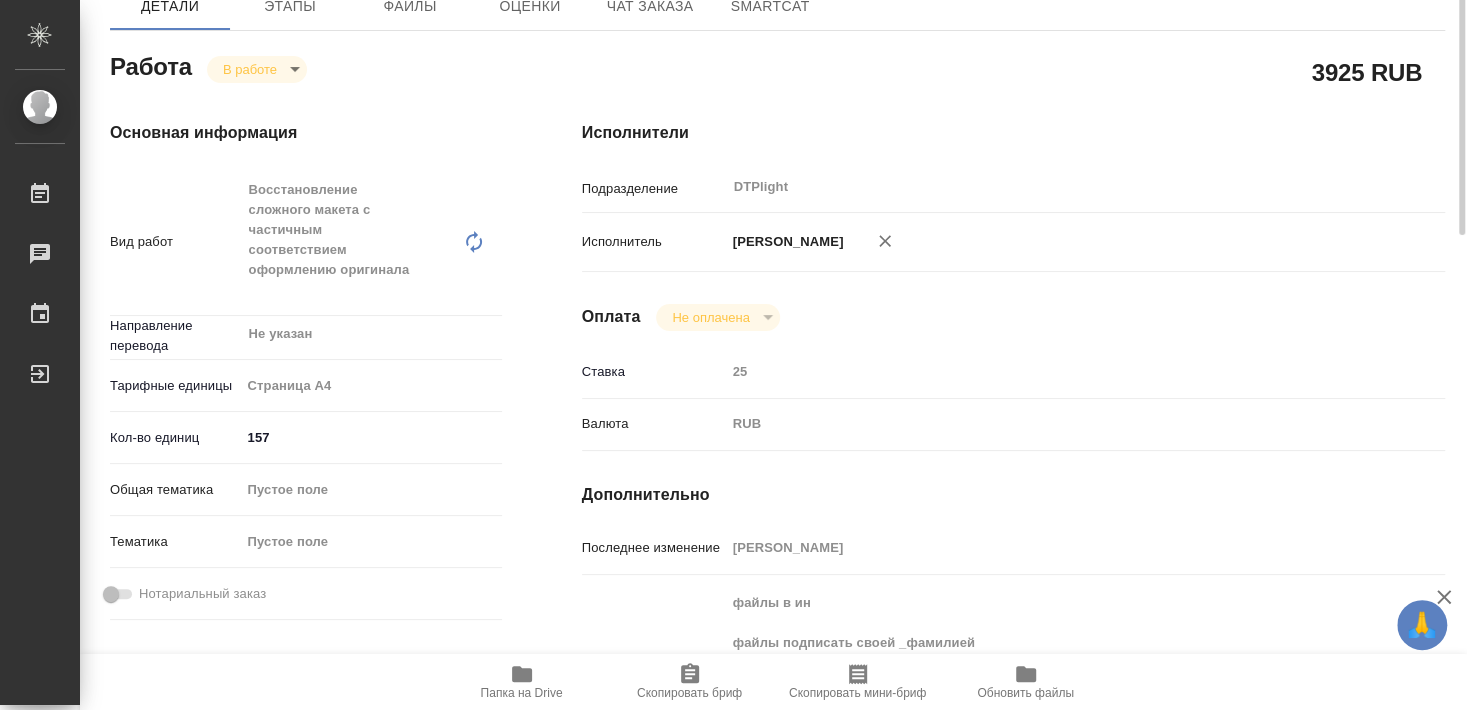 scroll, scrollTop: 324, scrollLeft: 0, axis: vertical 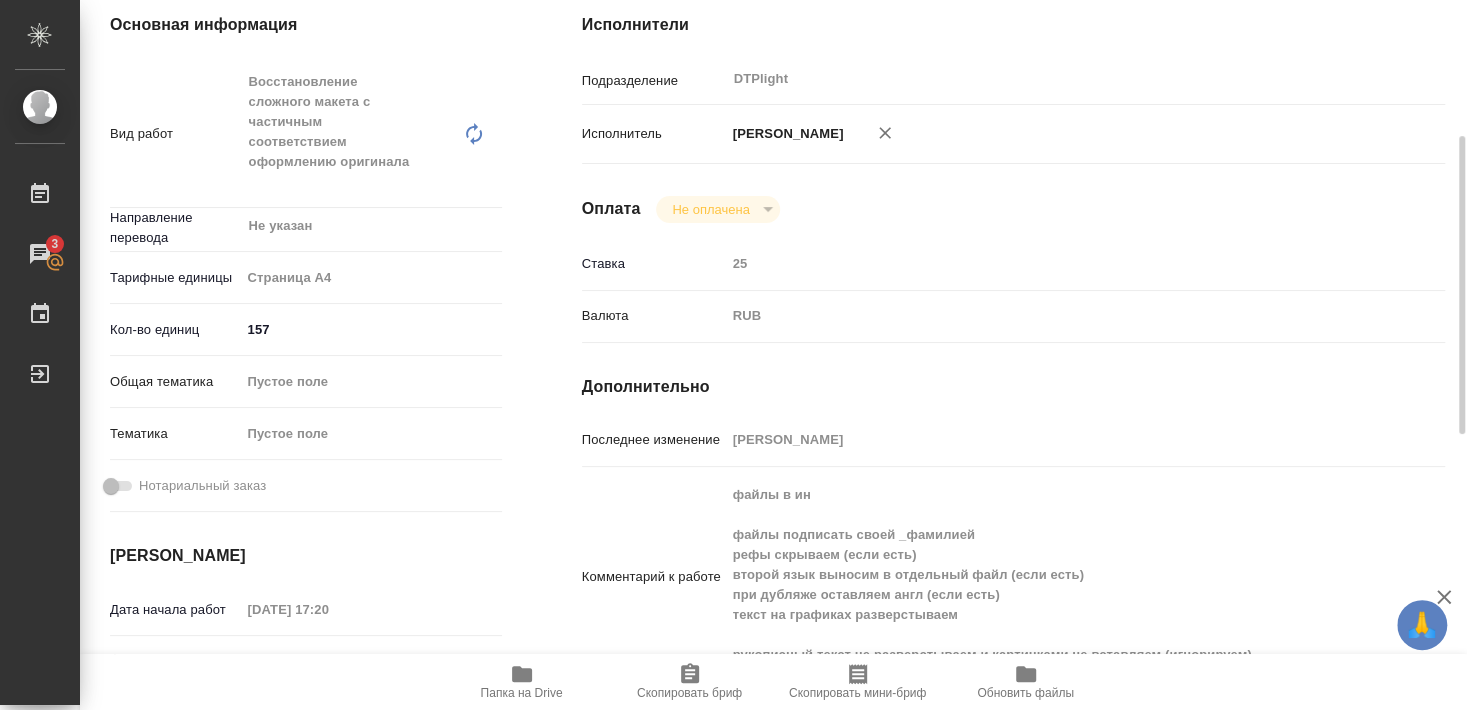 click 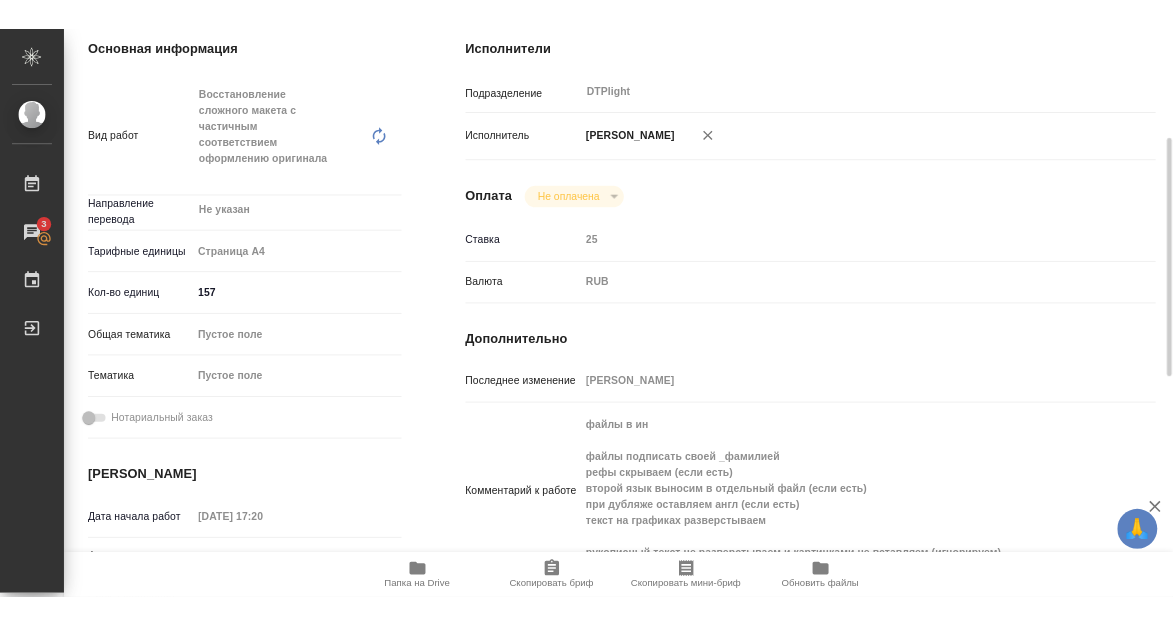 scroll, scrollTop: 0, scrollLeft: 0, axis: both 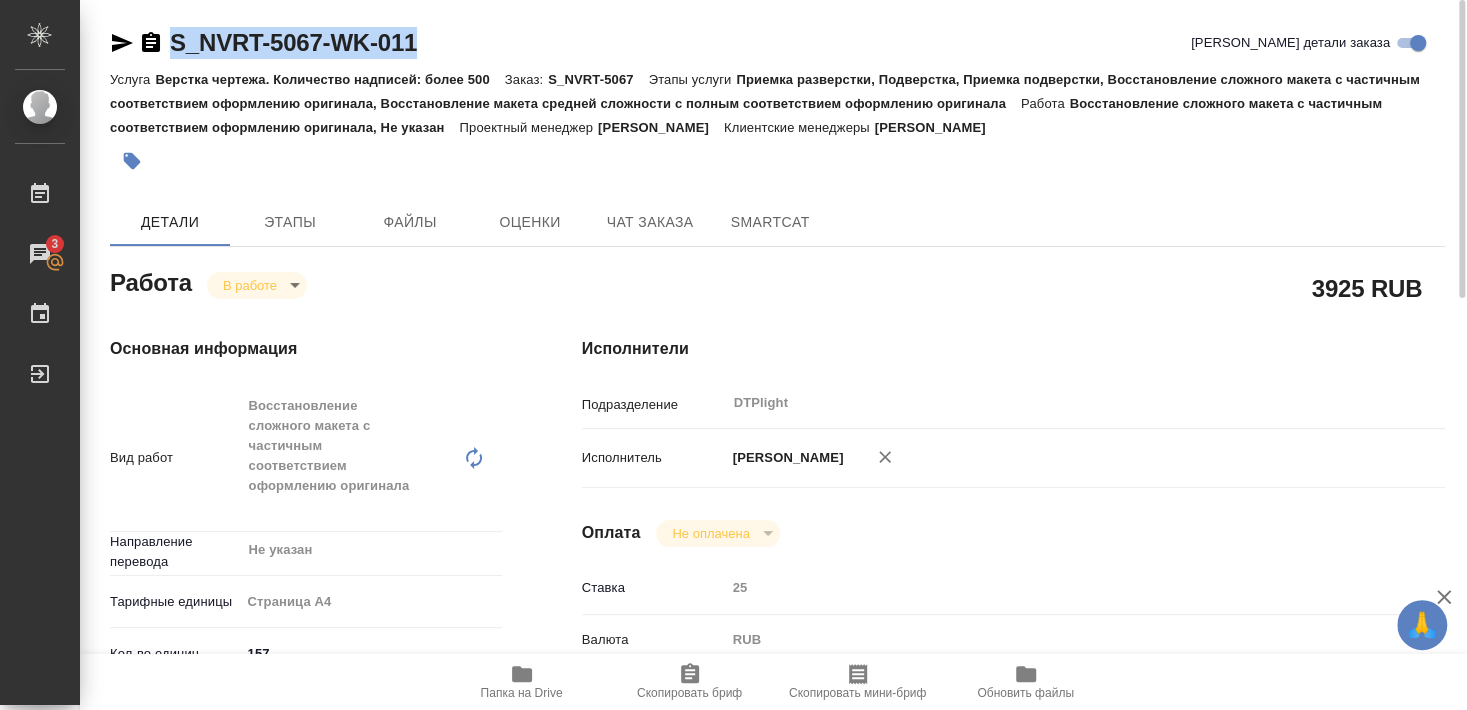 drag, startPoint x: 172, startPoint y: 62, endPoint x: 462, endPoint y: 40, distance: 290.83328 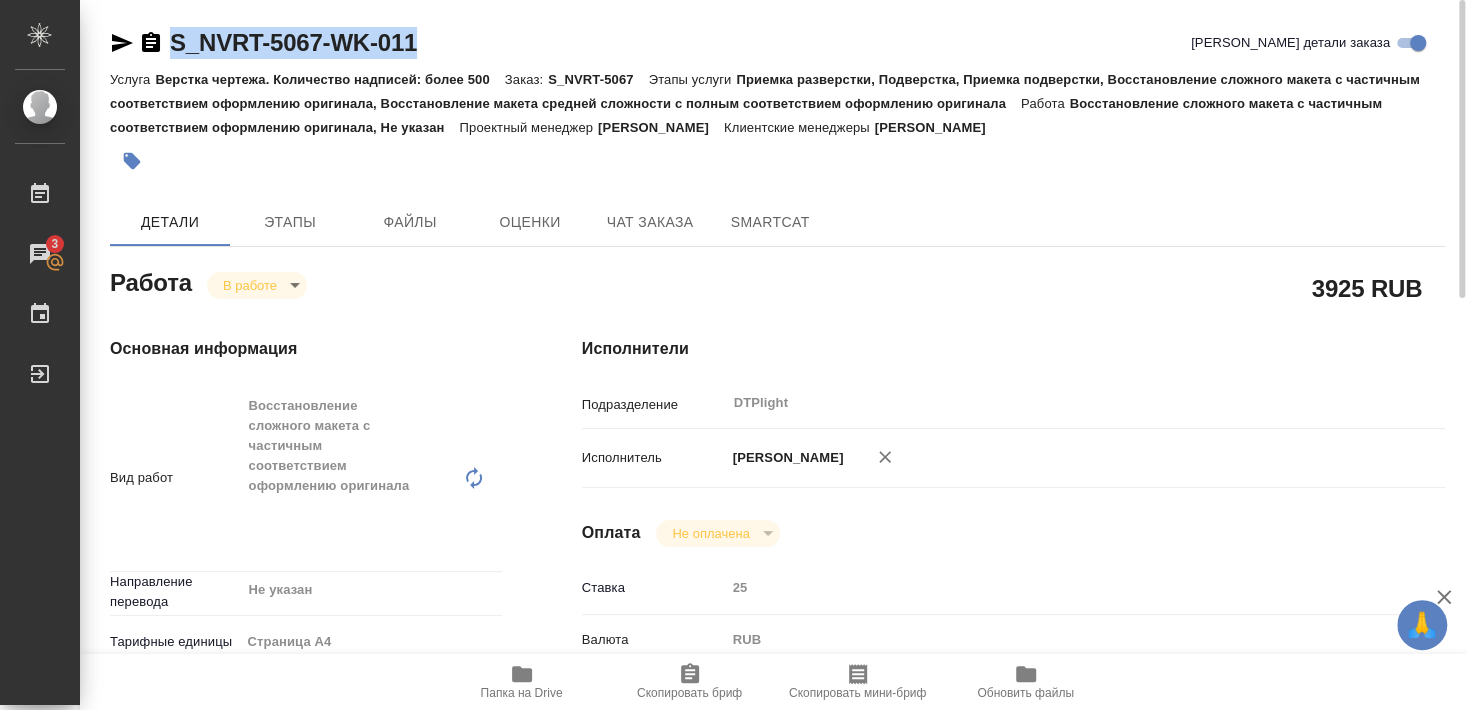 type on "x" 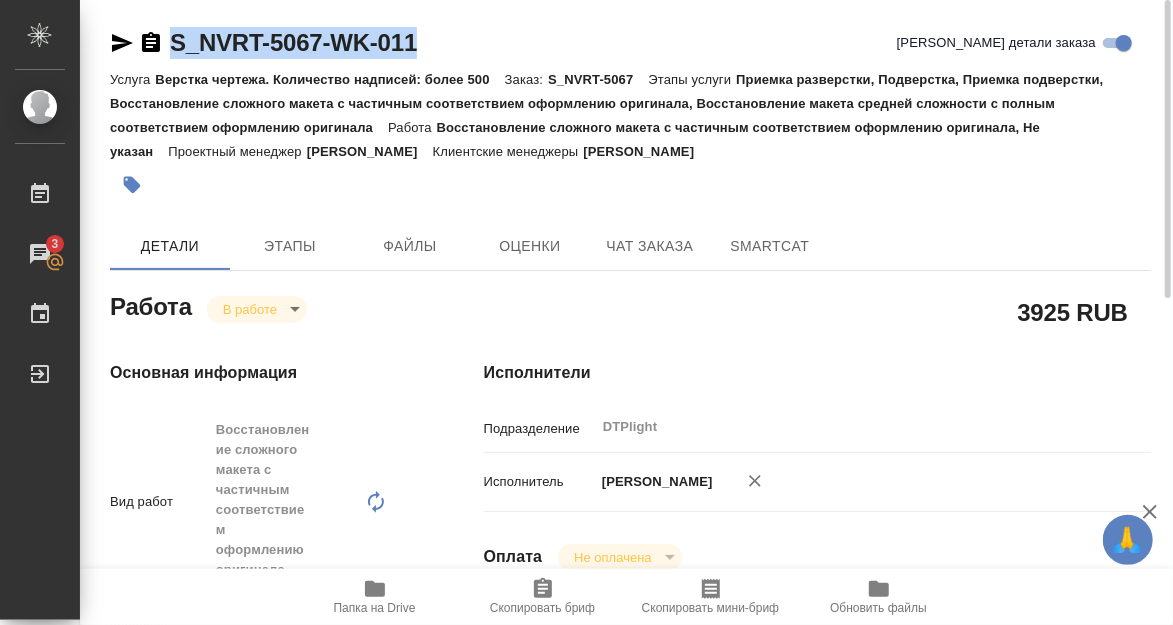 type on "x" 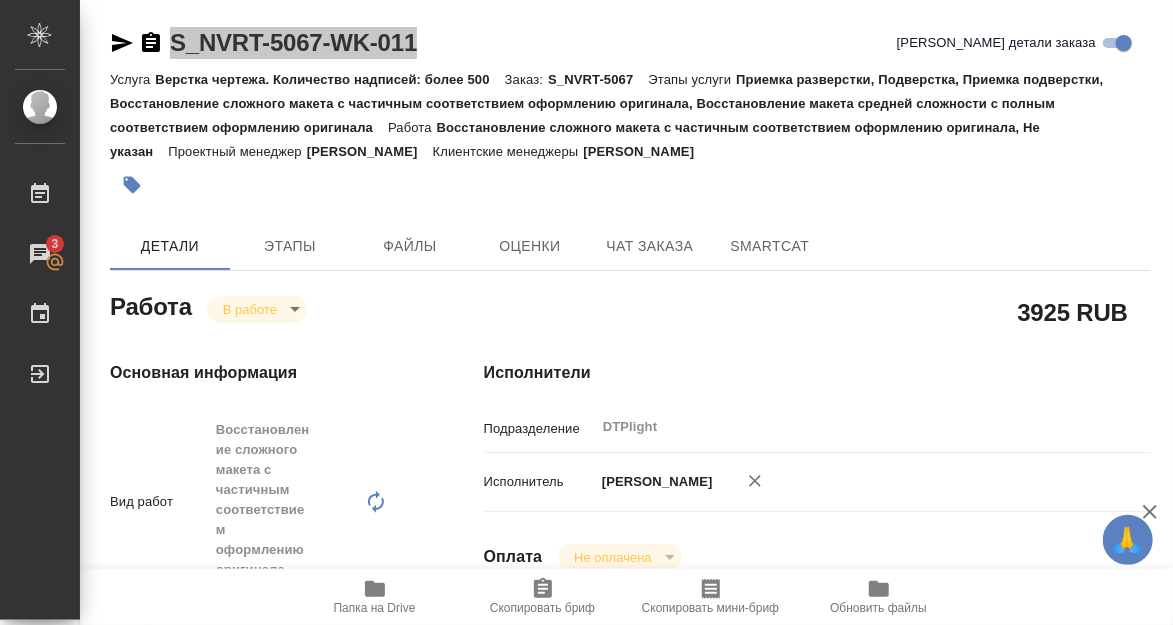 type on "x" 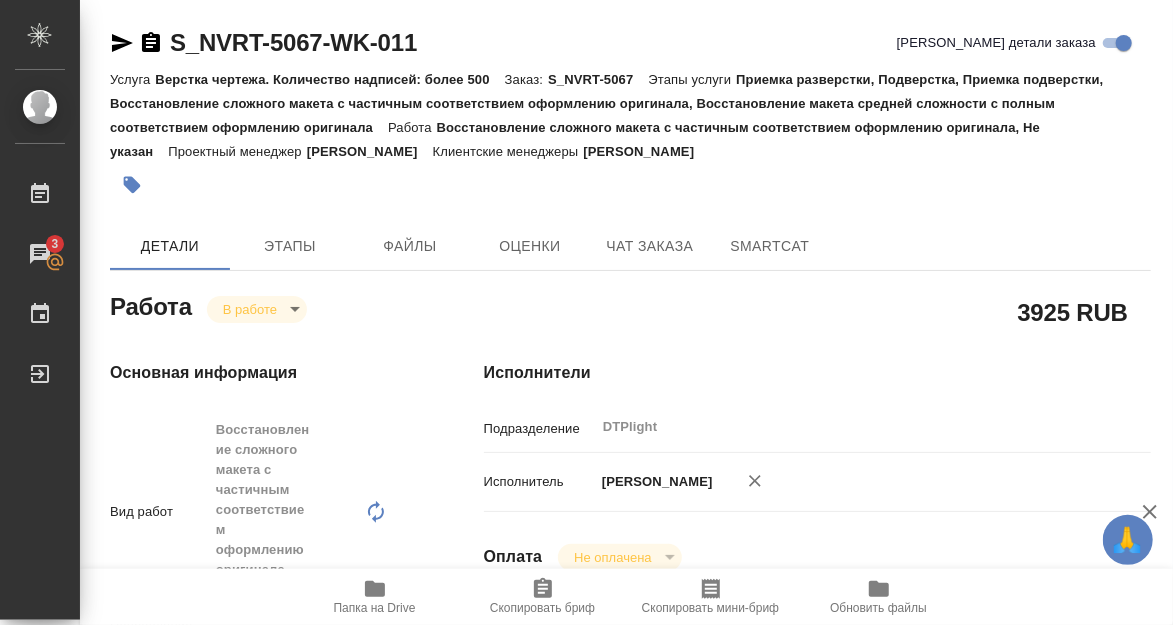 drag, startPoint x: 415, startPoint y: 348, endPoint x: 440, endPoint y: 373, distance: 35.35534 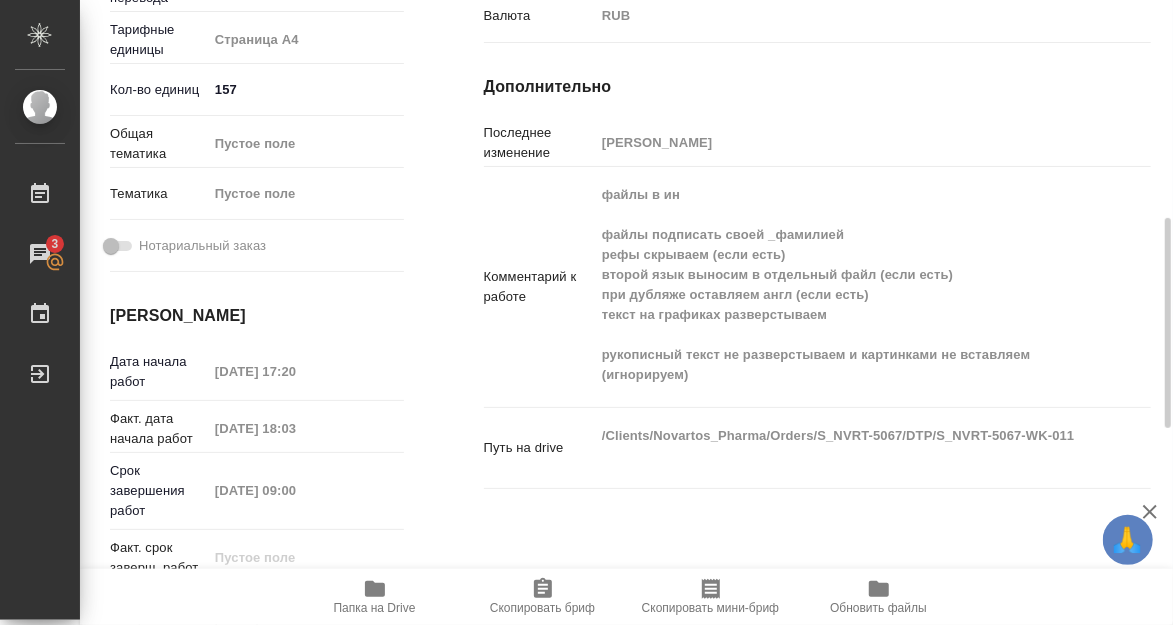scroll, scrollTop: 756, scrollLeft: 0, axis: vertical 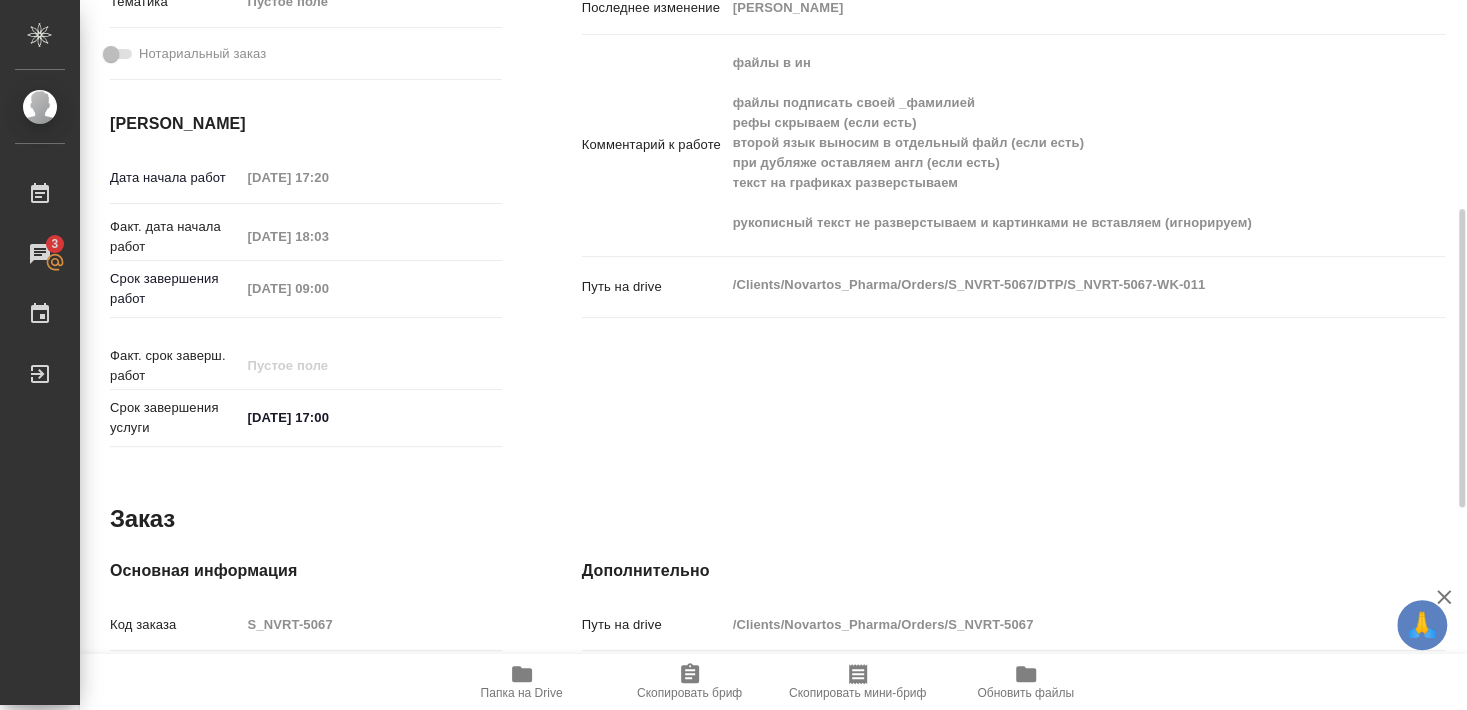 type on "x" 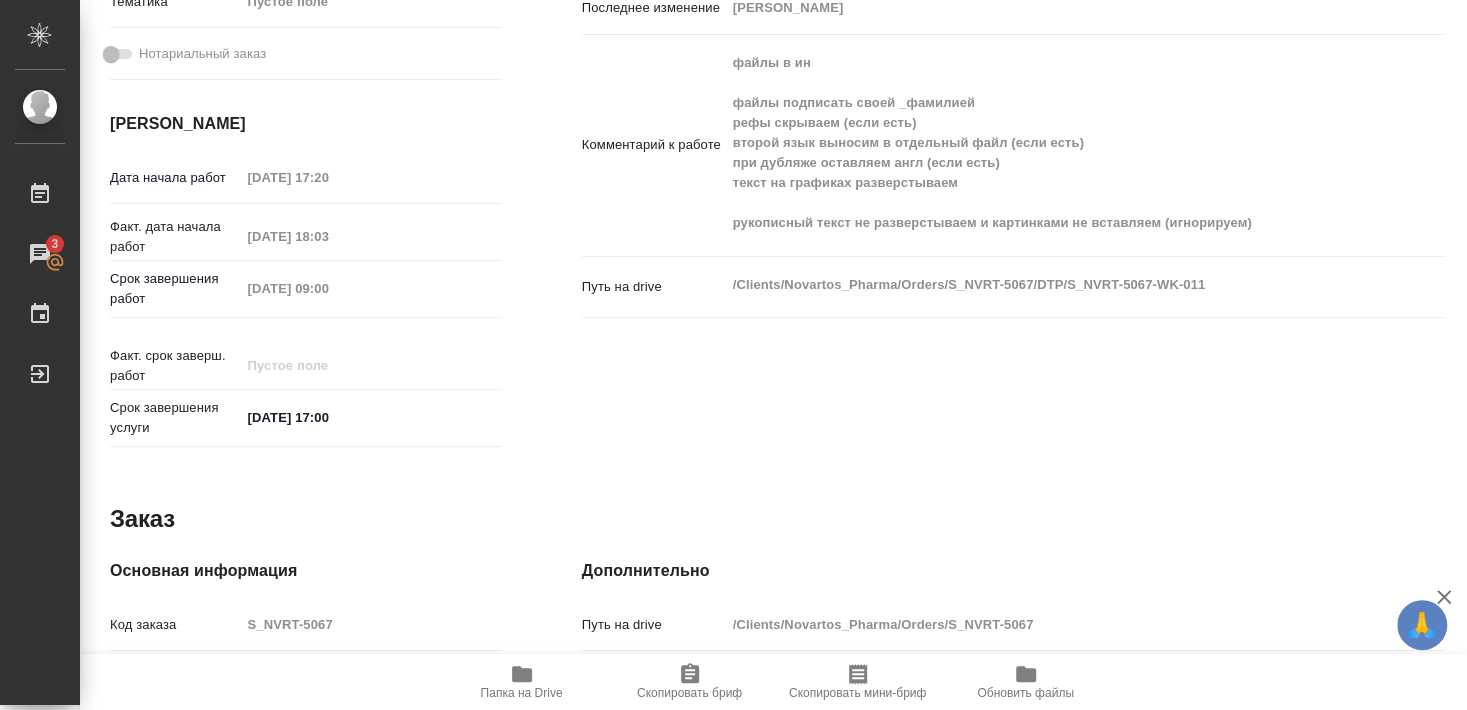 type on "x" 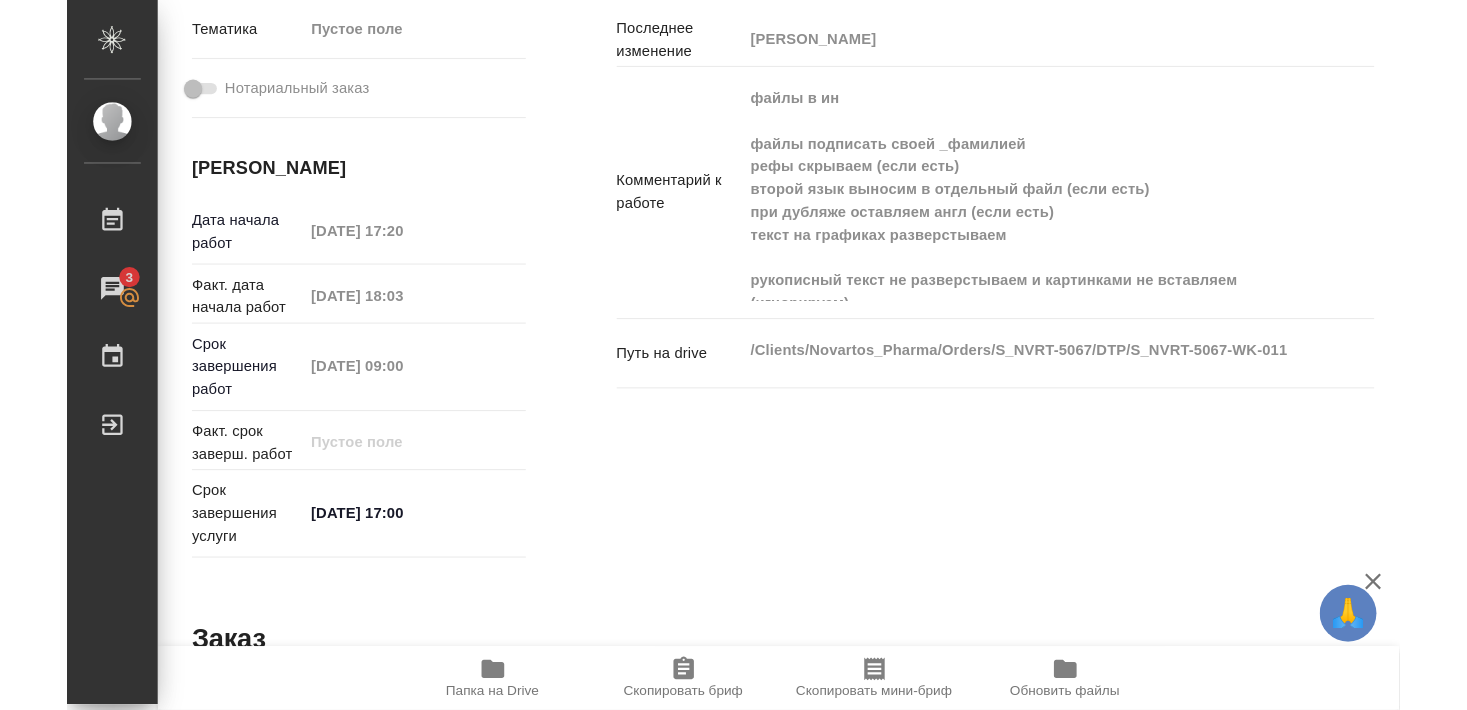 scroll, scrollTop: 736, scrollLeft: 0, axis: vertical 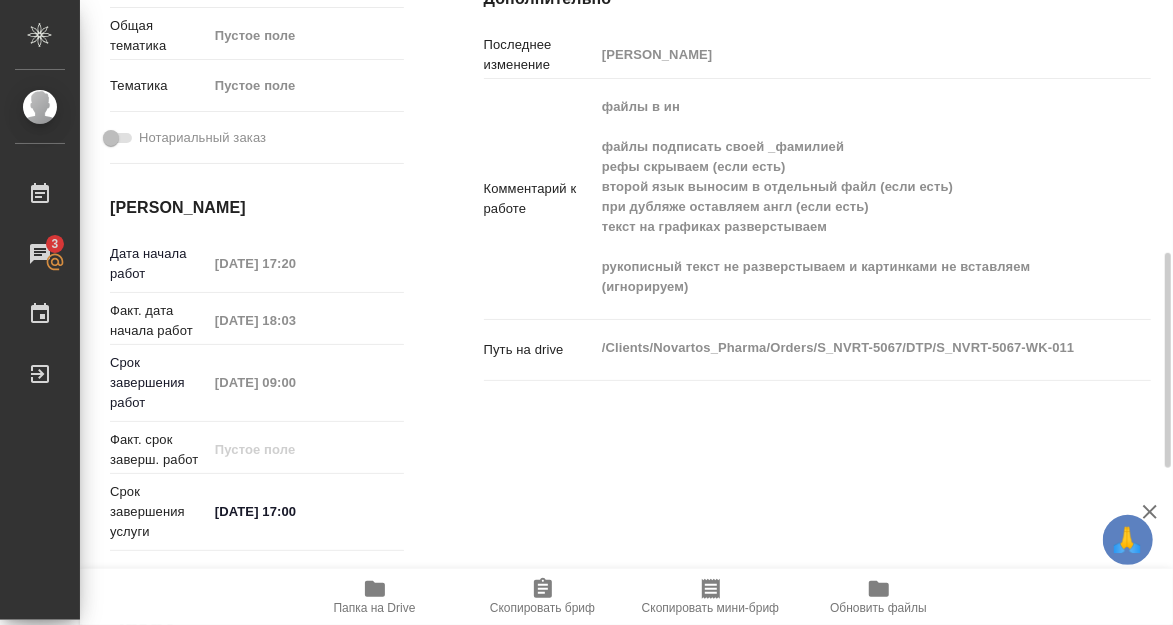 type on "x" 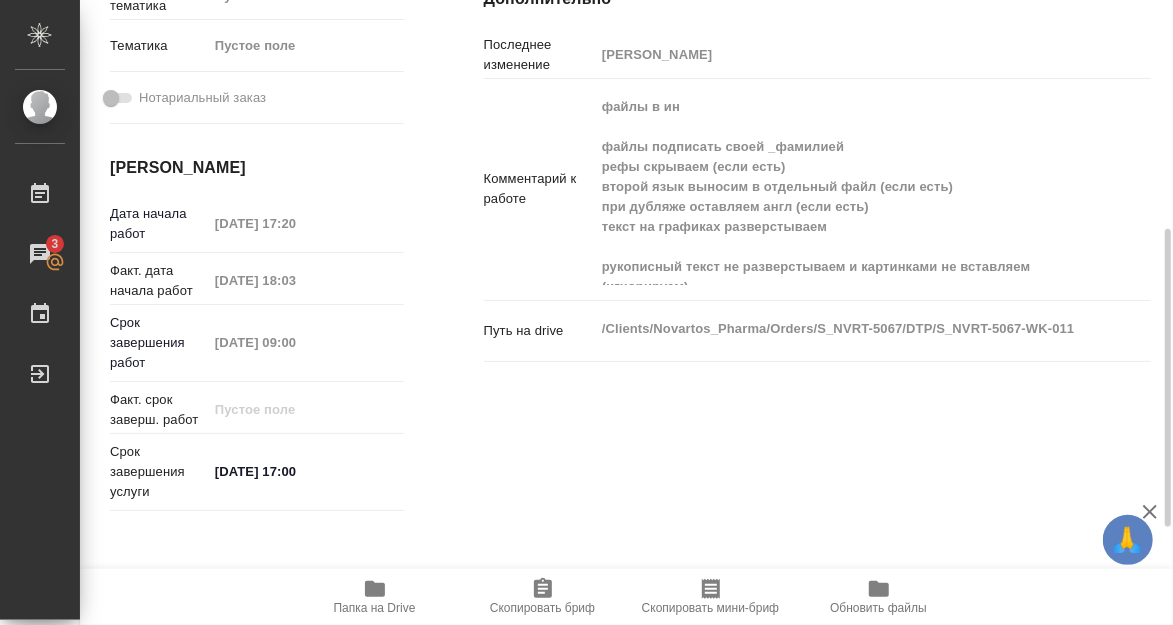 type on "x" 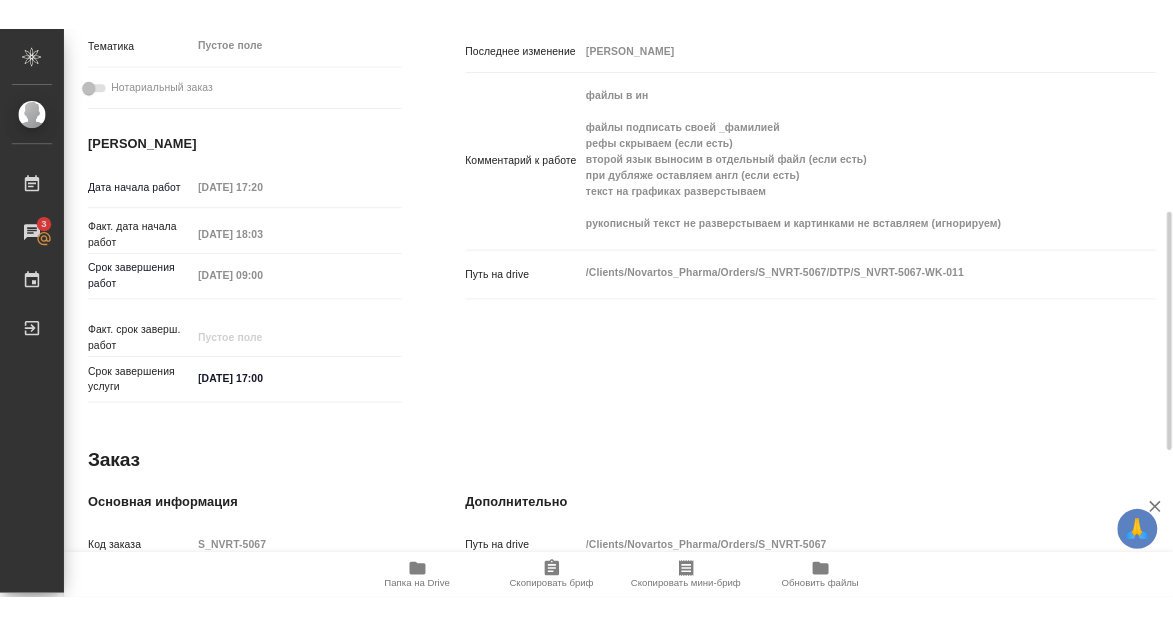 scroll, scrollTop: 680, scrollLeft: 0, axis: vertical 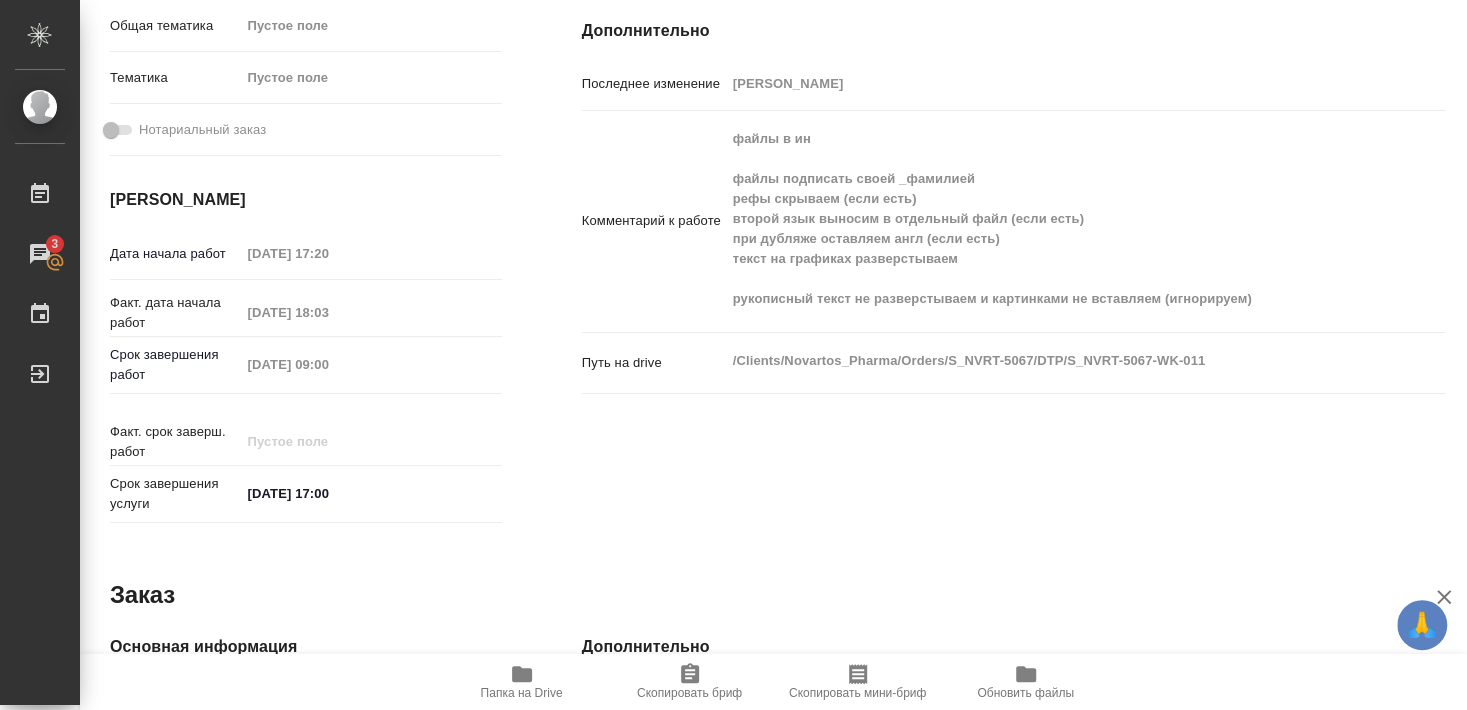 type on "x" 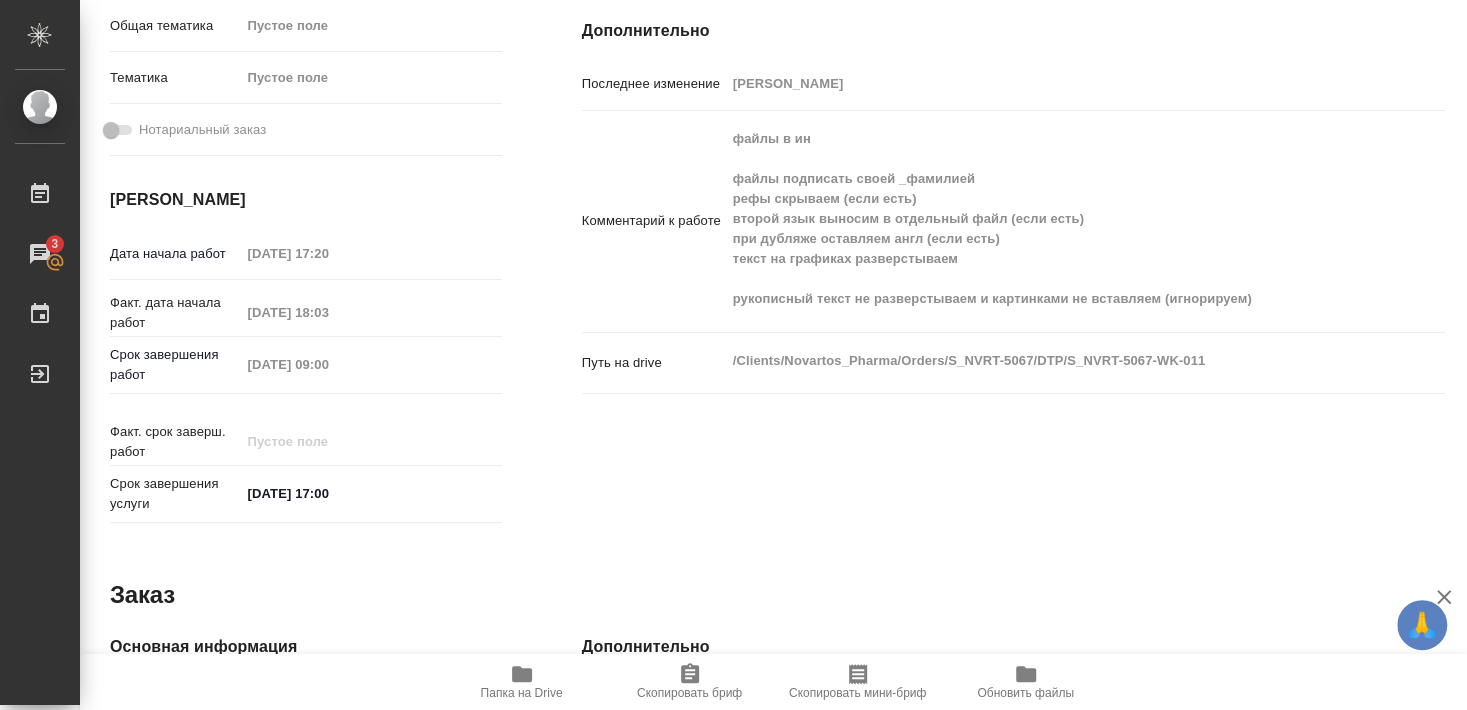 type on "x" 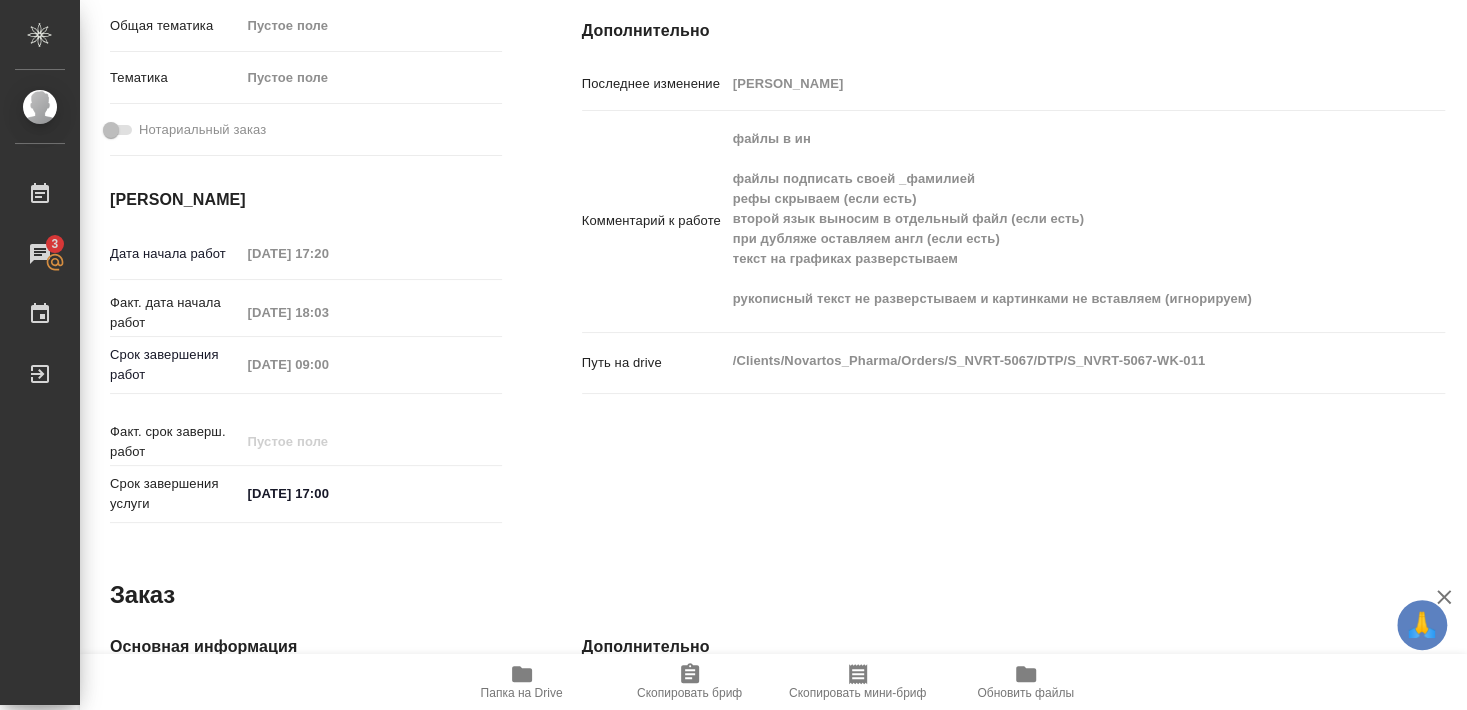 type on "x" 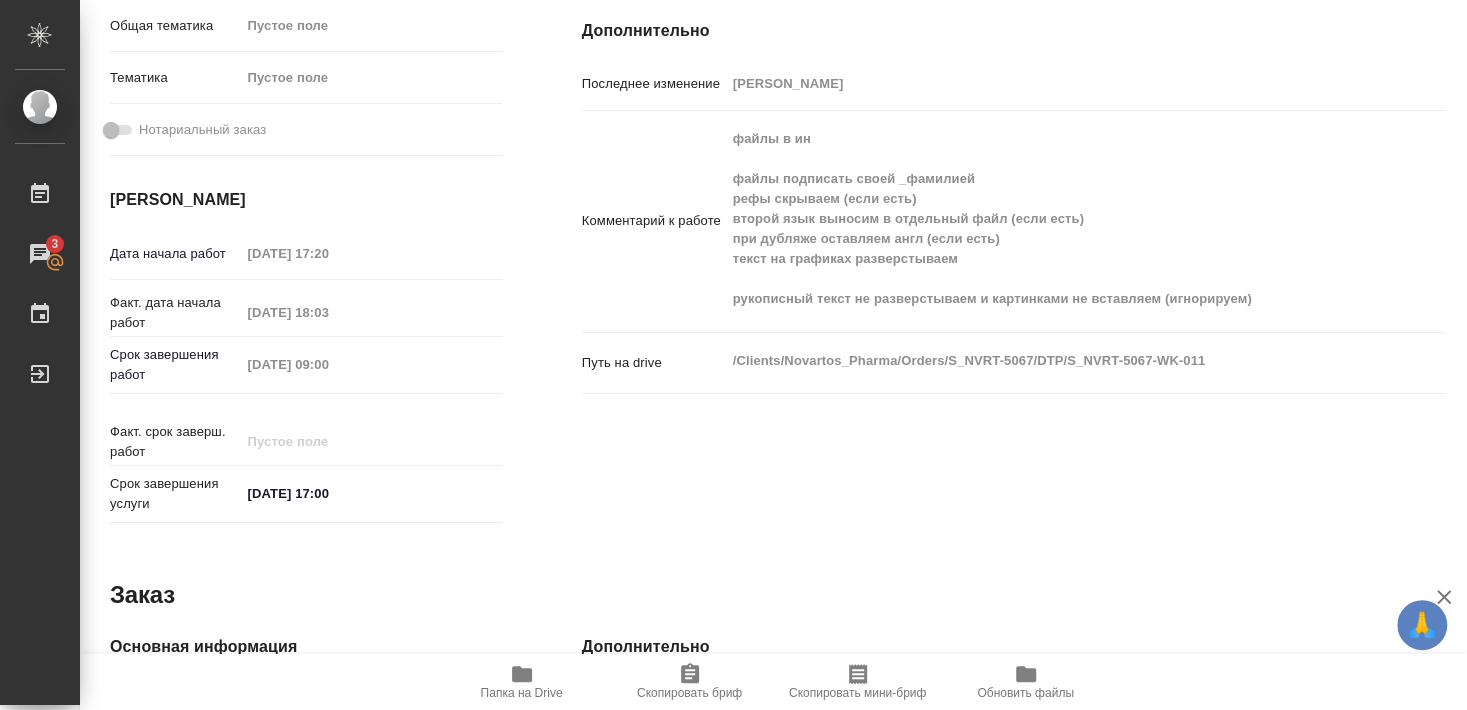 type on "x" 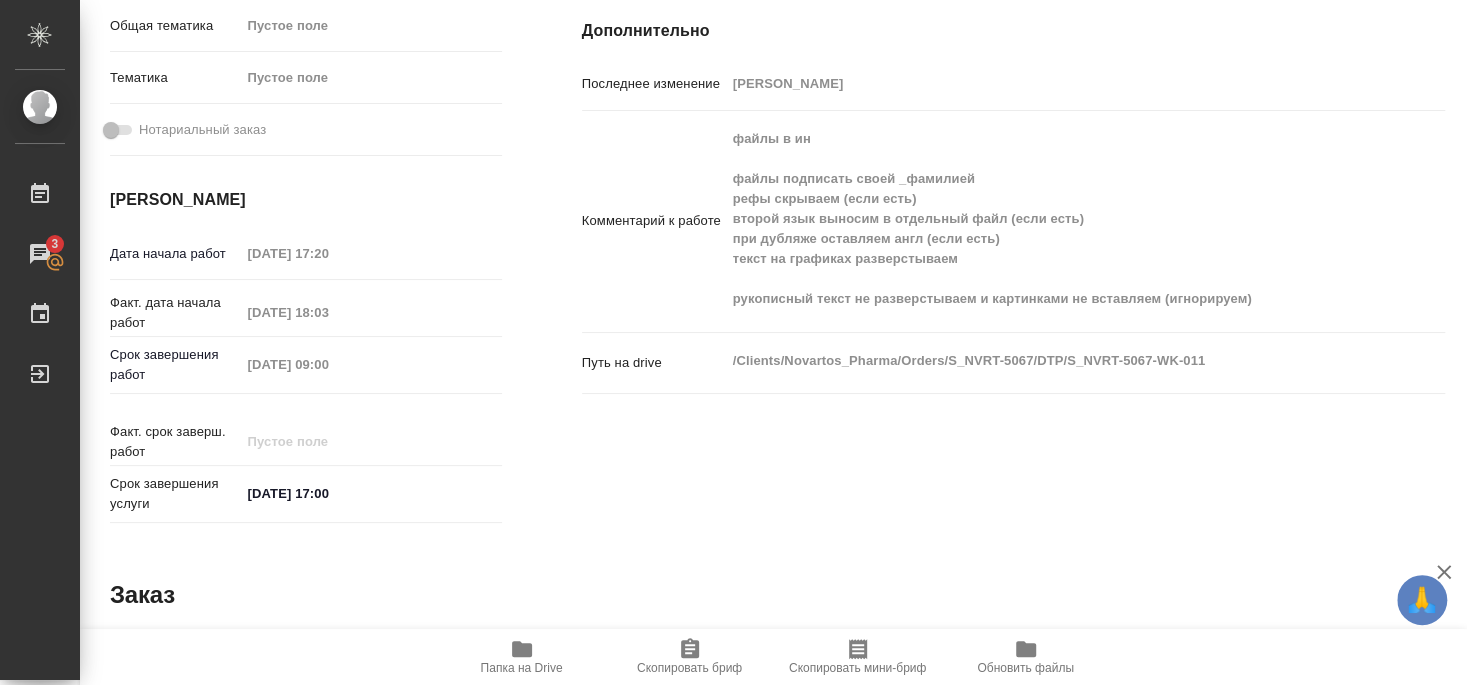 type on "x" 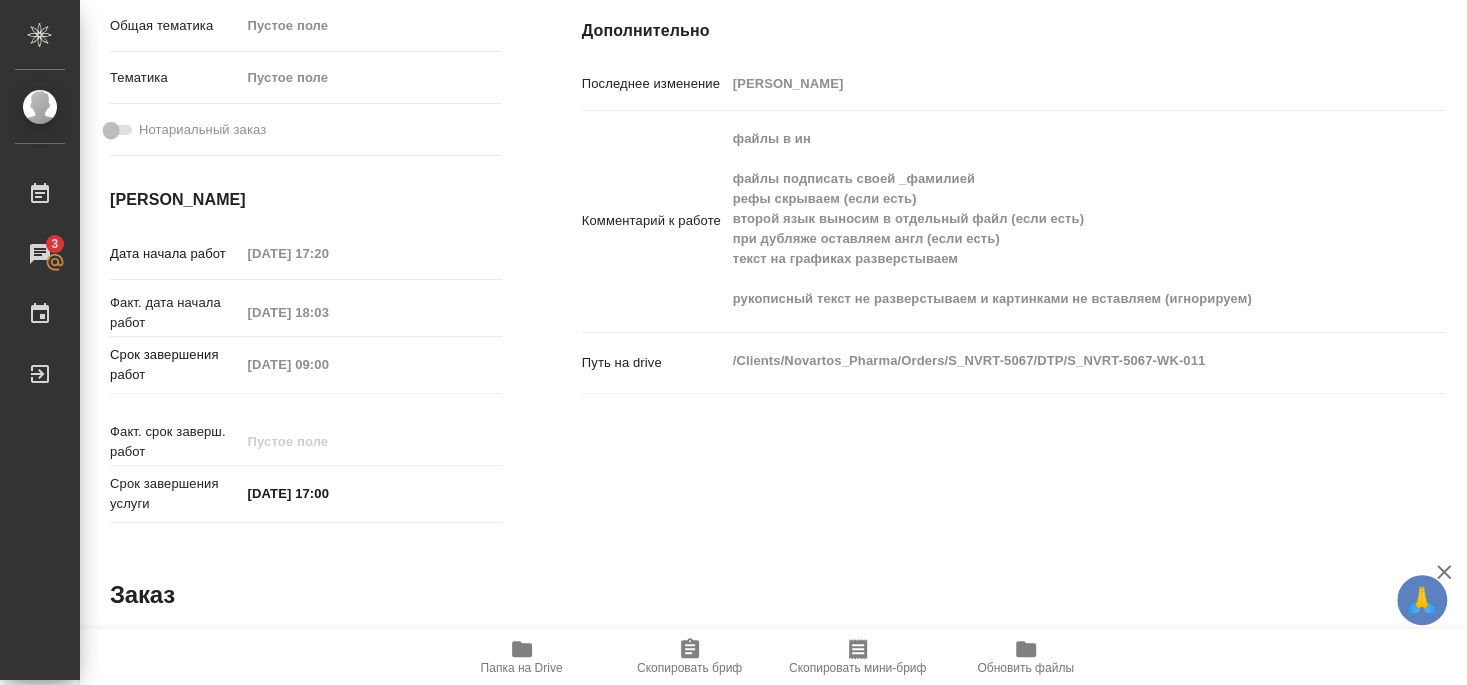 type on "x" 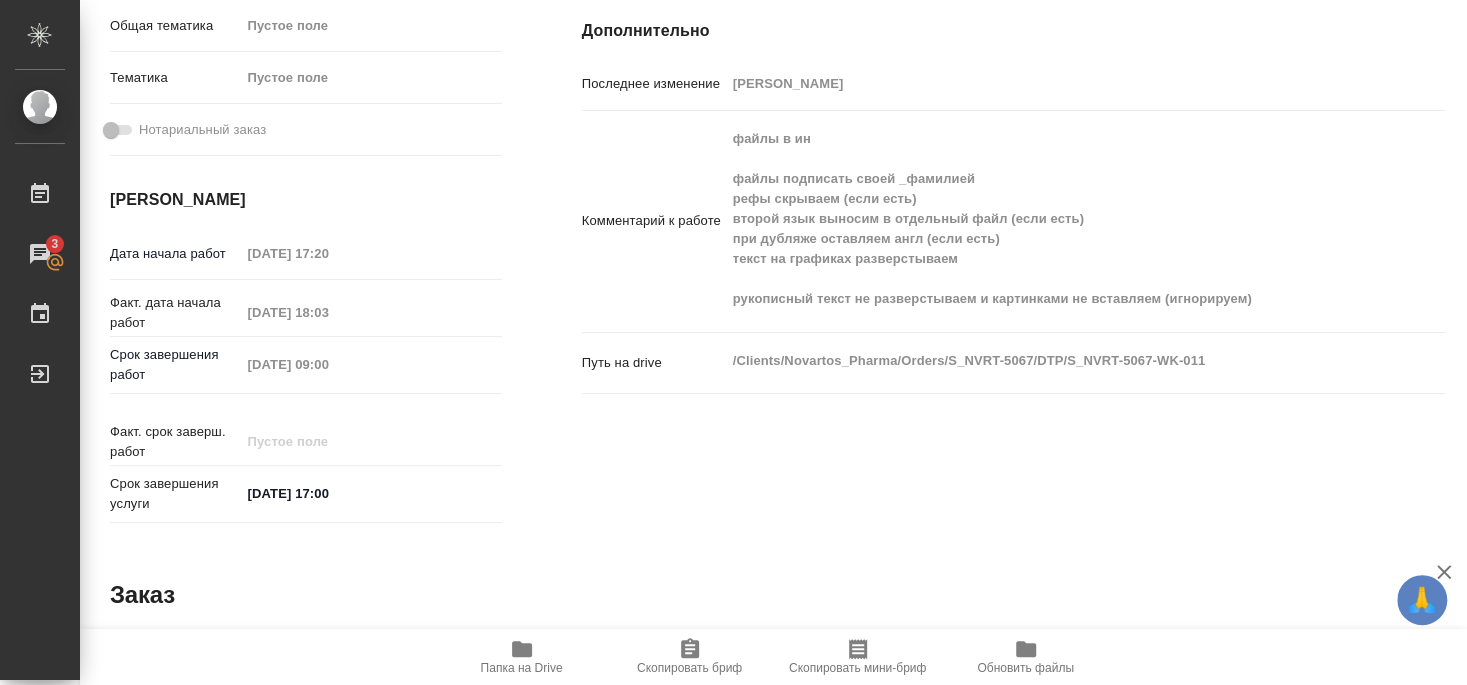 type on "x" 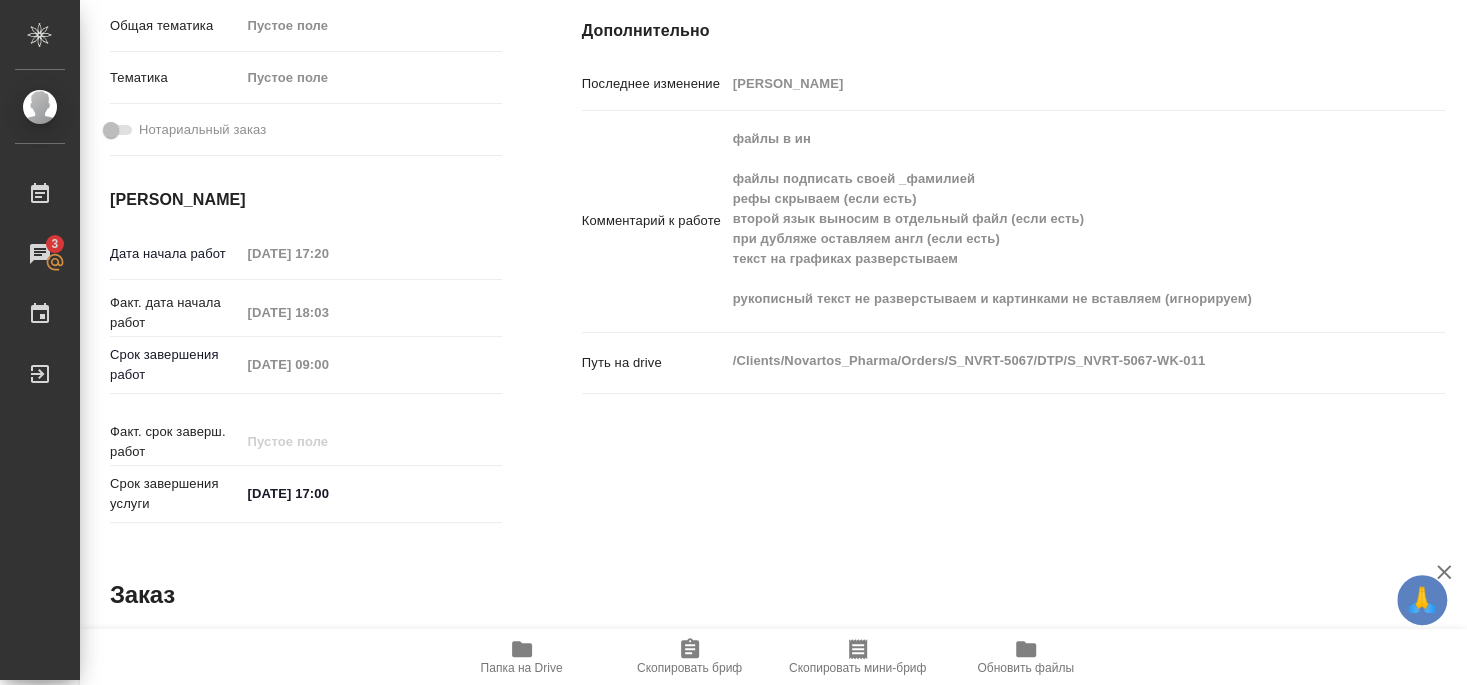 type on "x" 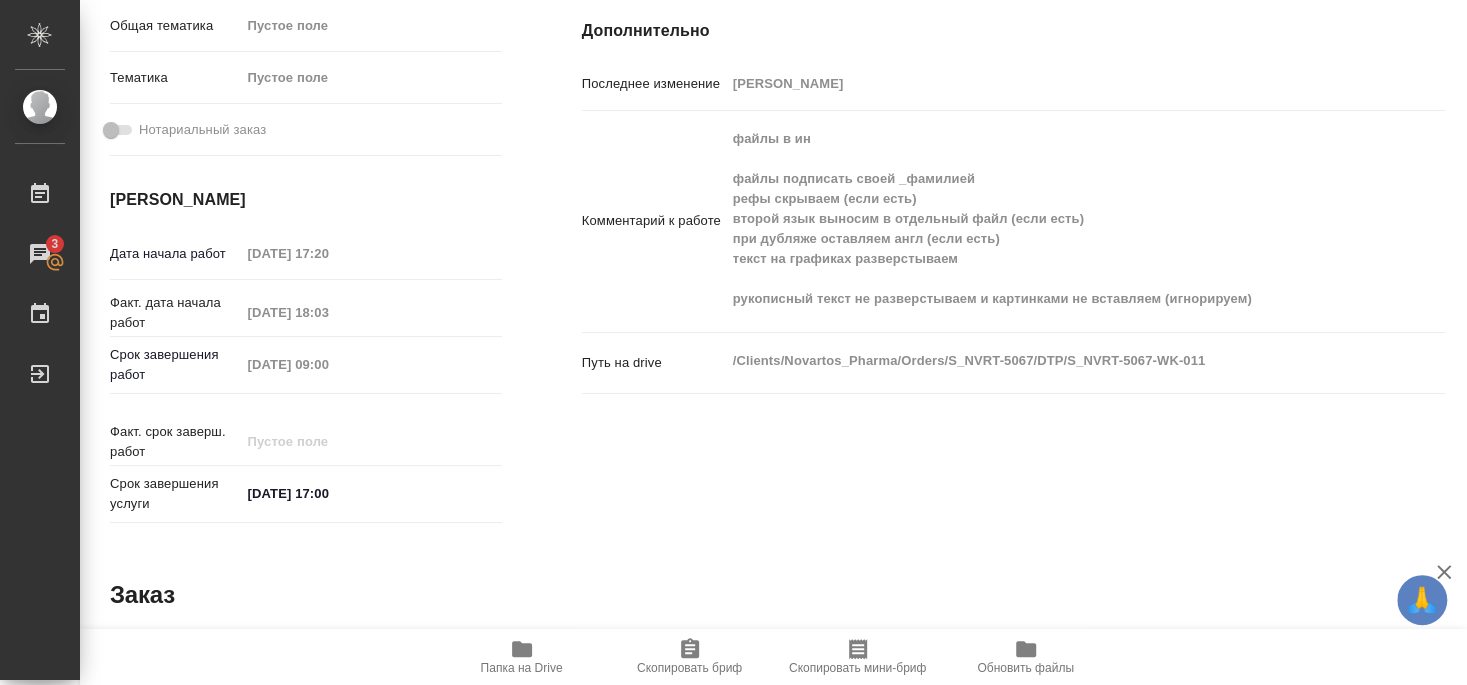type on "x" 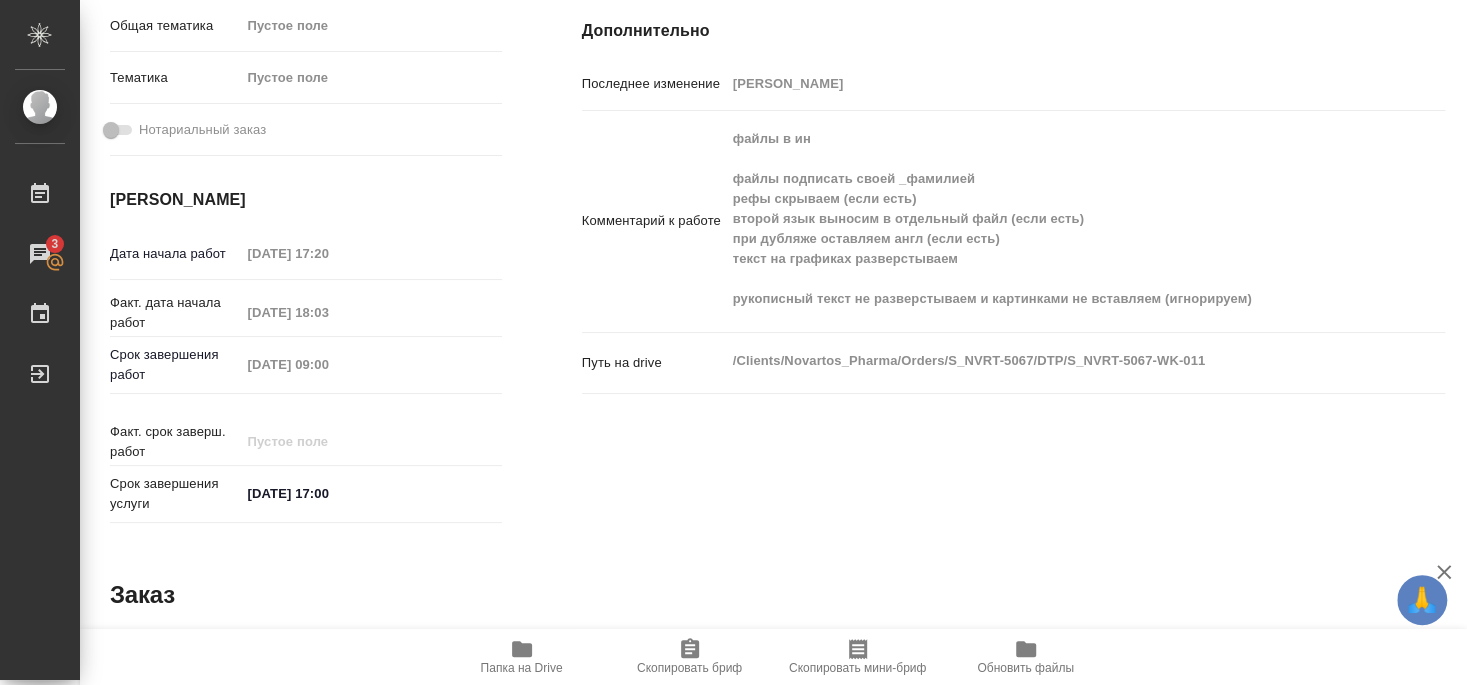 type on "x" 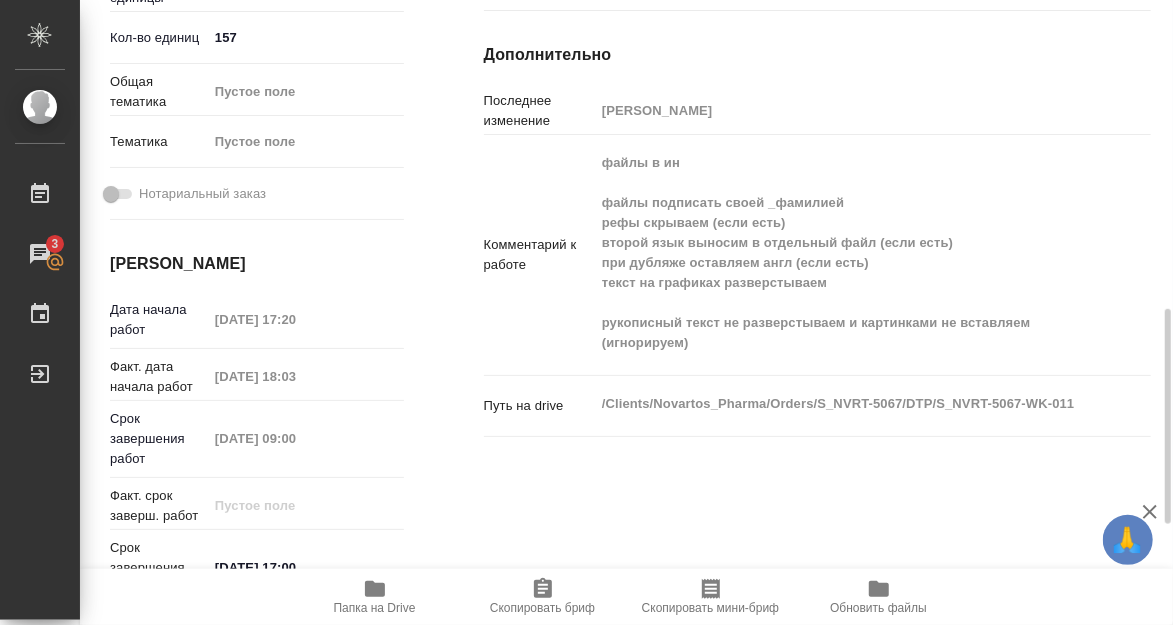 type on "x" 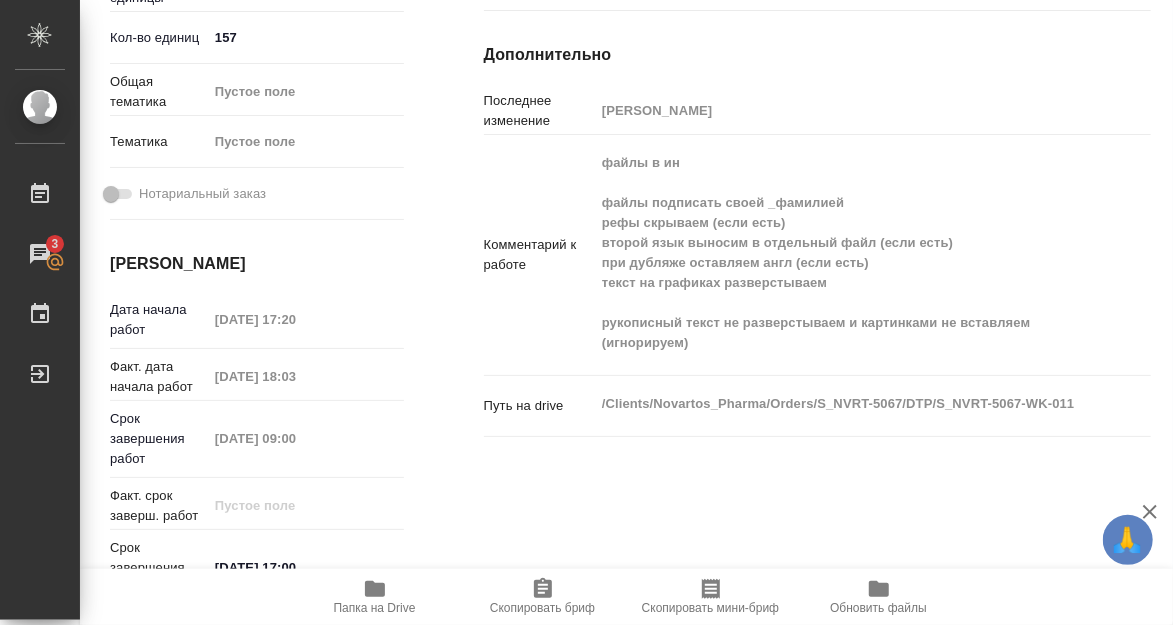 type on "x" 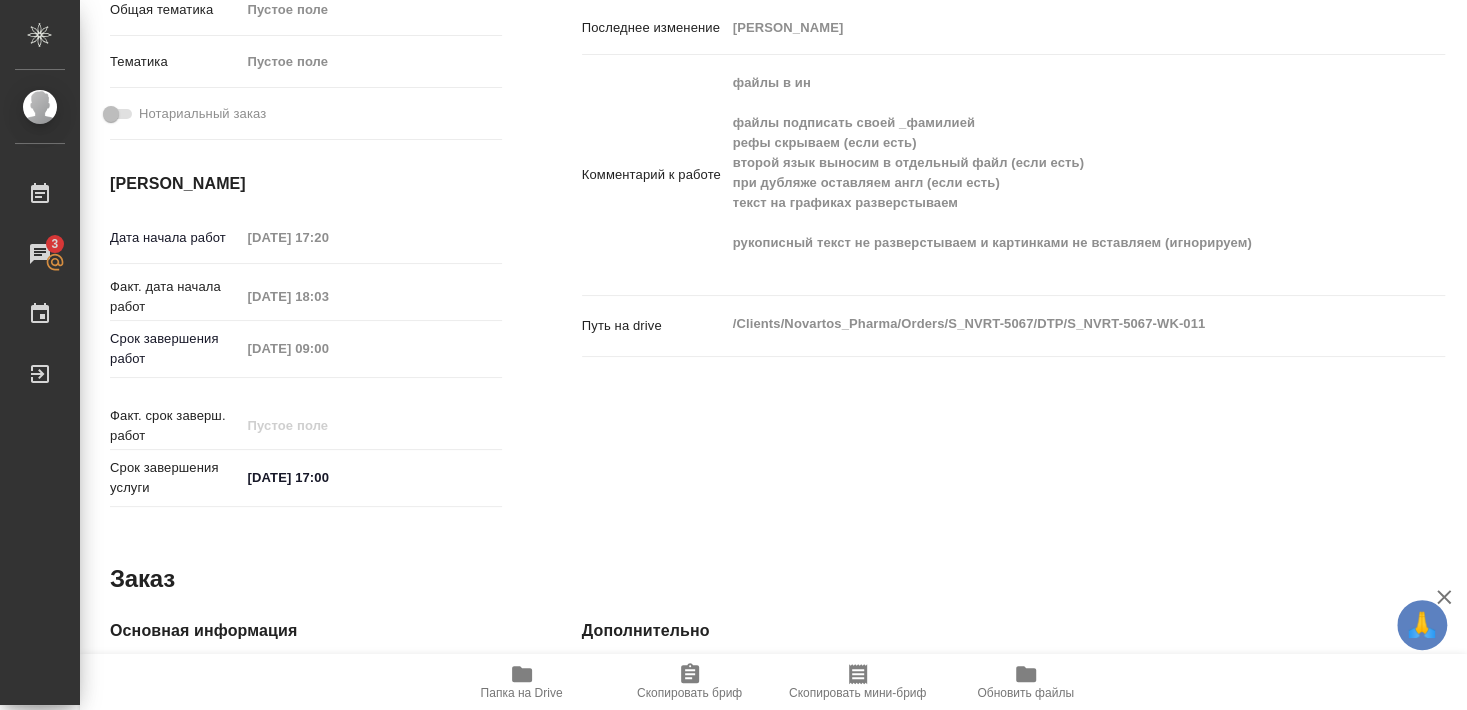 type on "x" 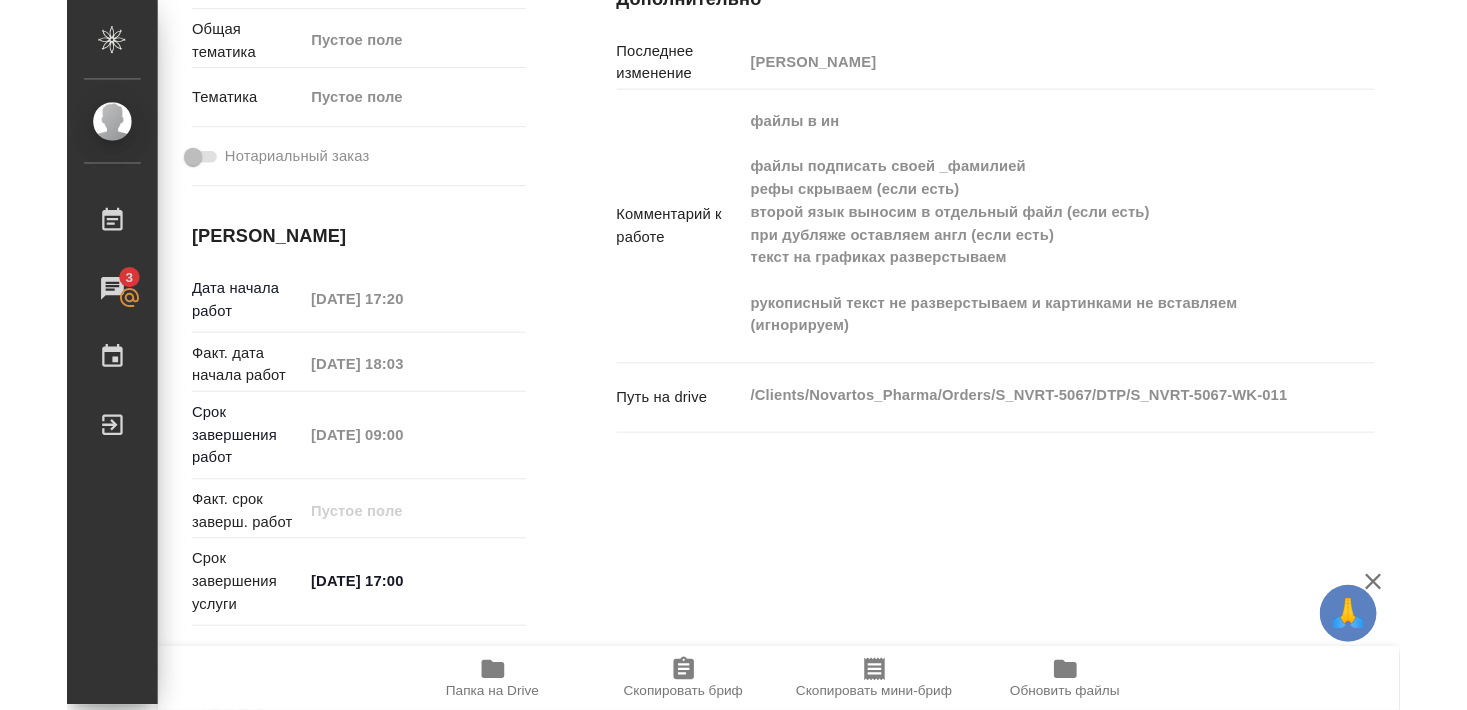 scroll, scrollTop: 736, scrollLeft: 0, axis: vertical 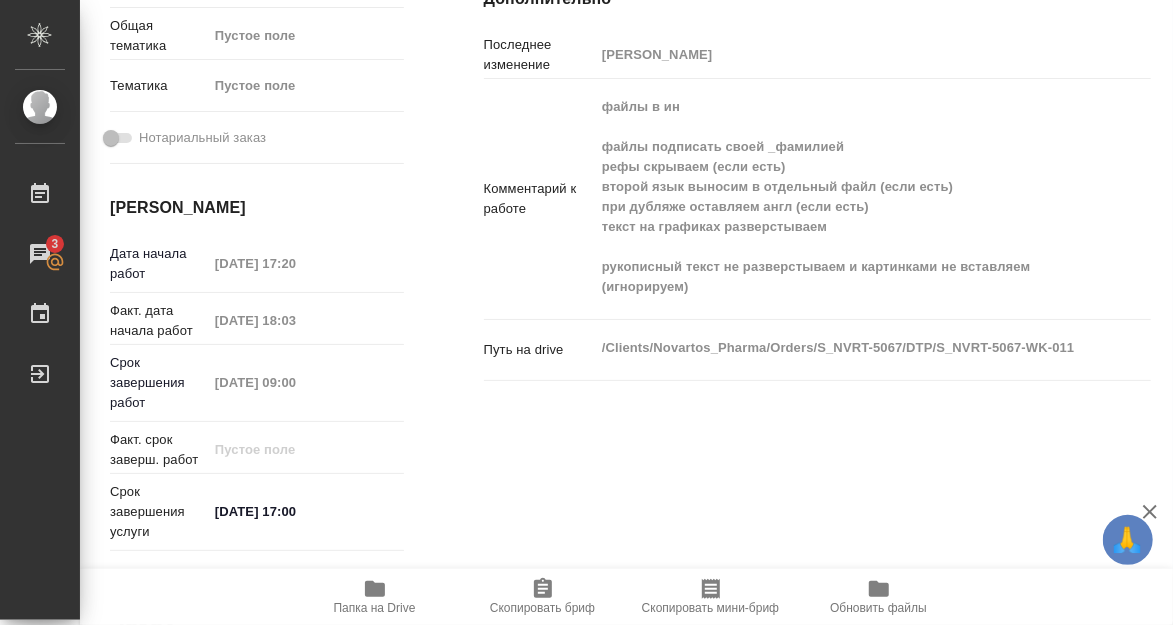 type on "x" 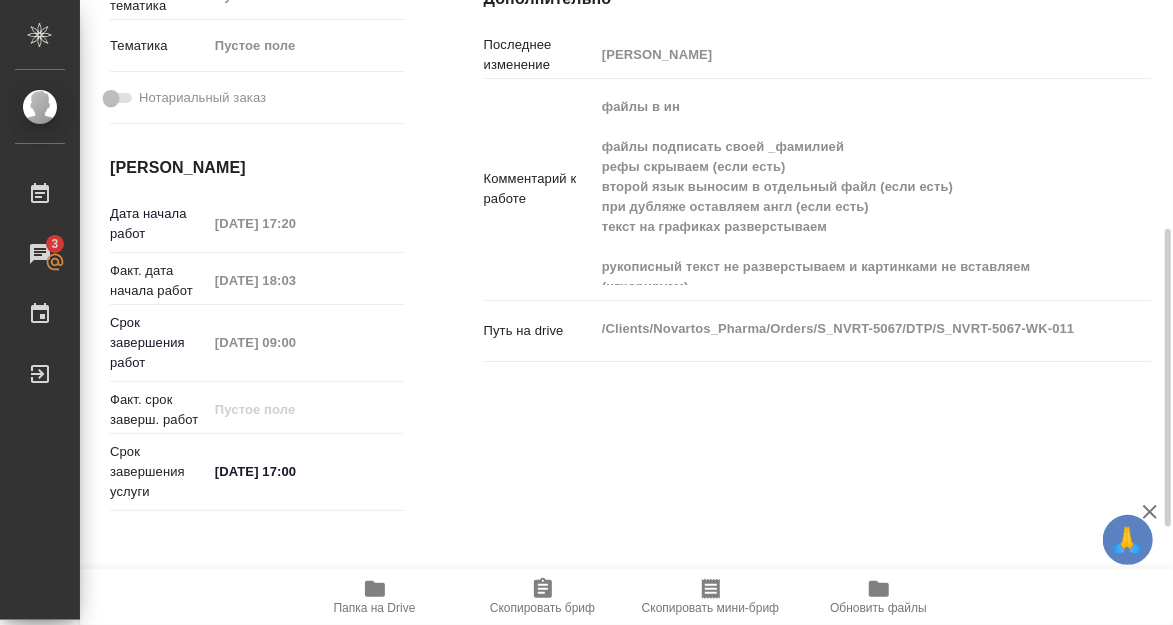 type on "x" 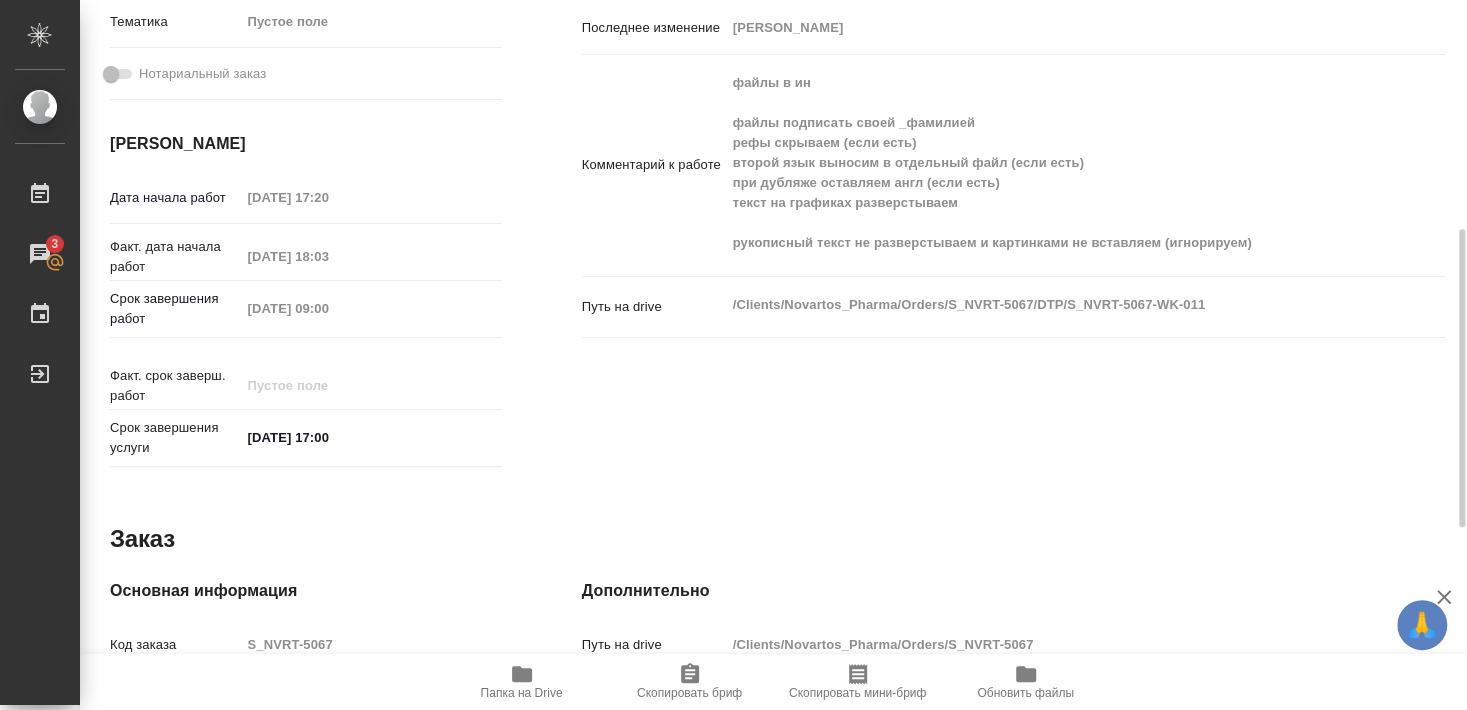 scroll, scrollTop: 680, scrollLeft: 0, axis: vertical 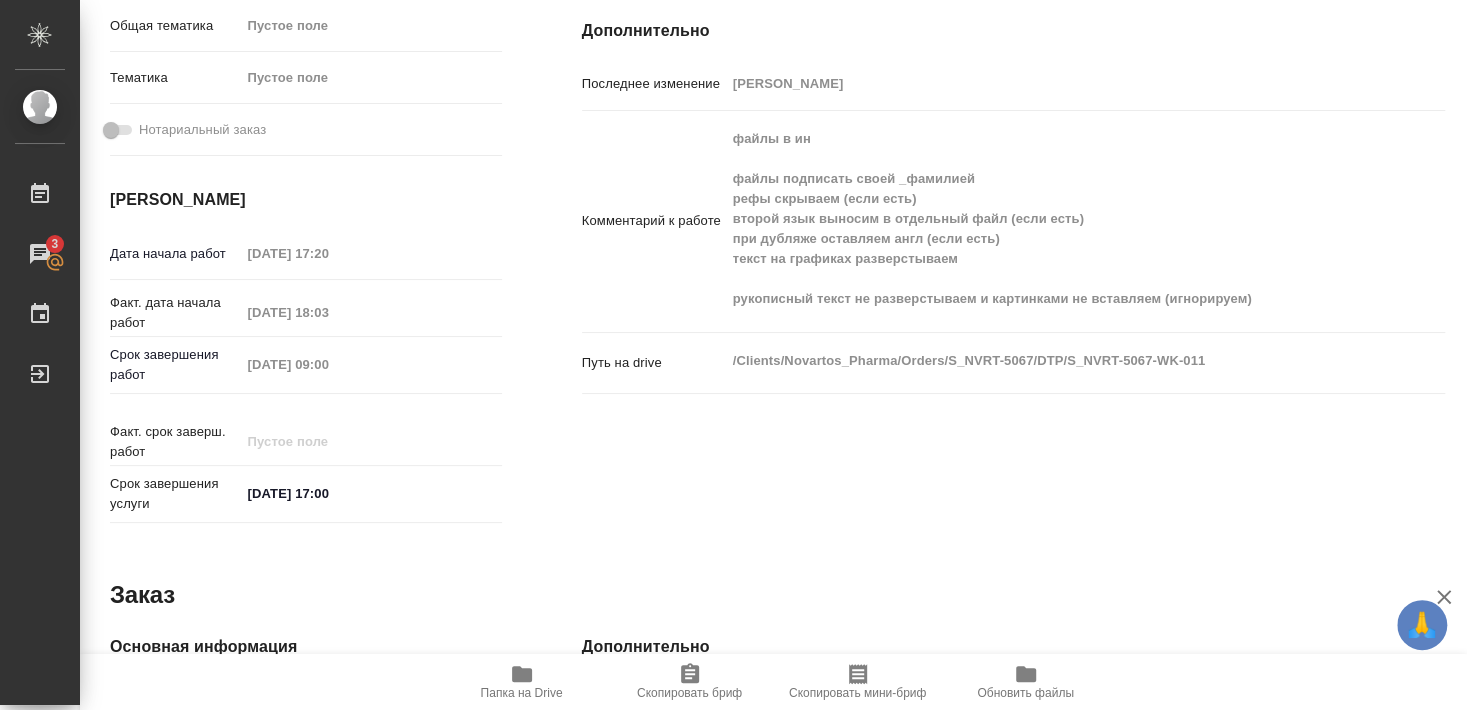 type on "x" 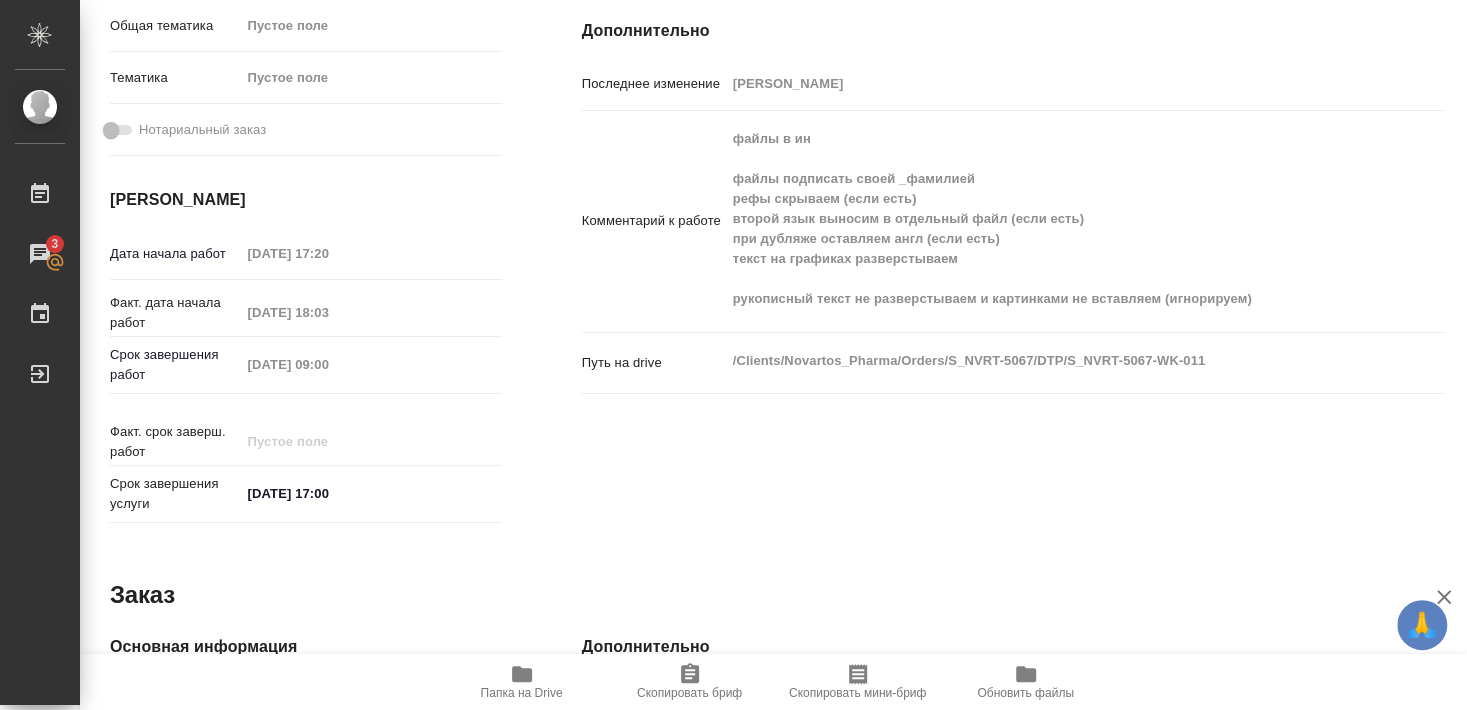 type on "x" 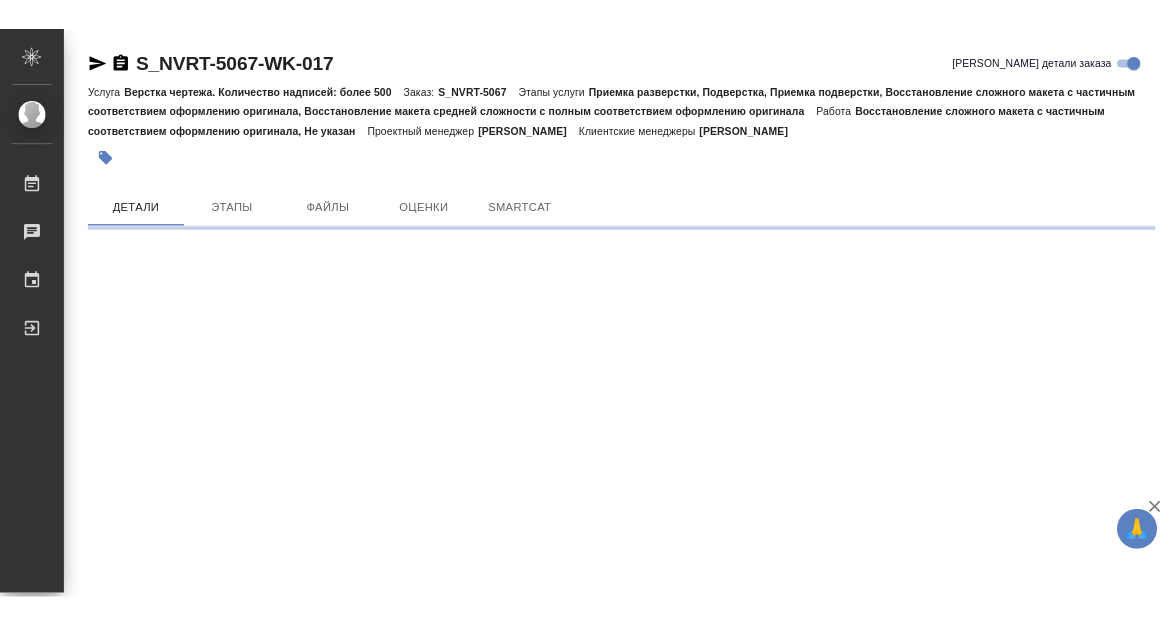 scroll, scrollTop: 0, scrollLeft: 0, axis: both 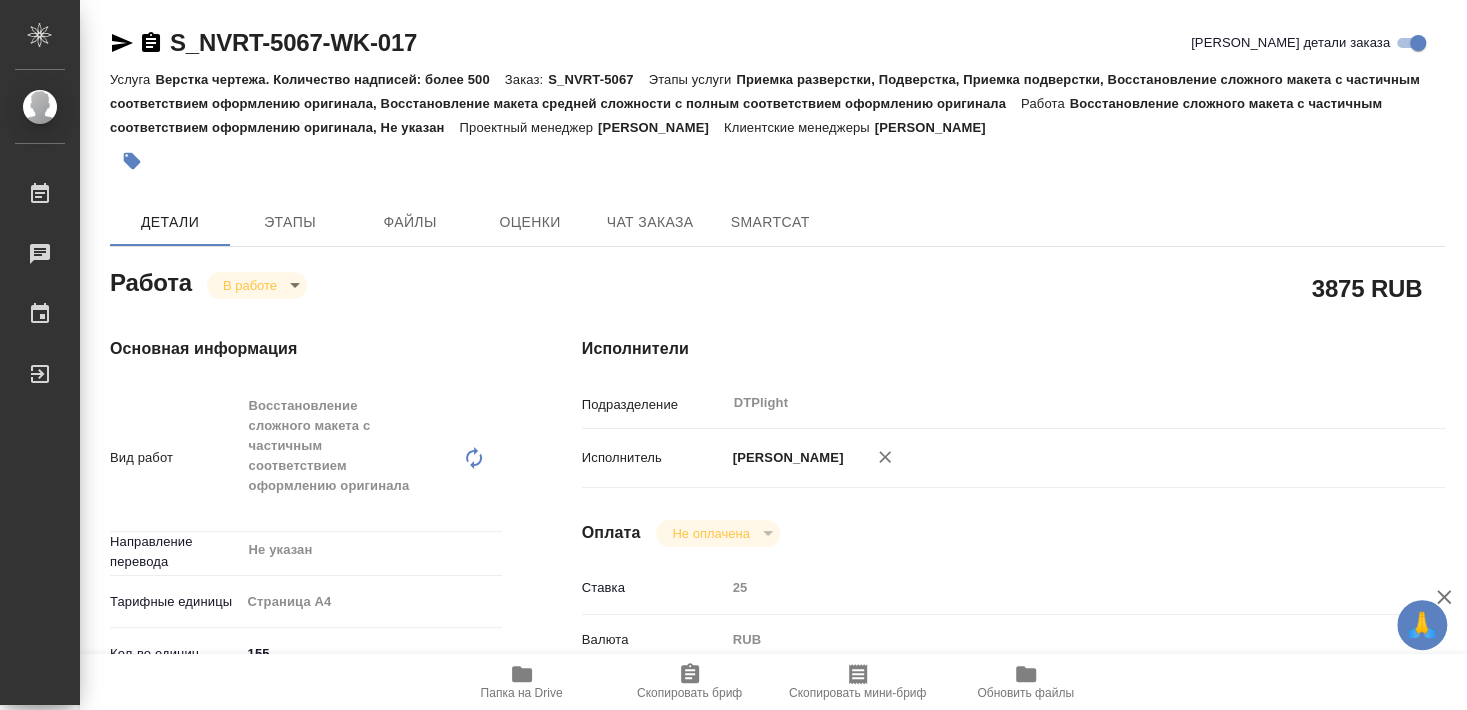 type on "x" 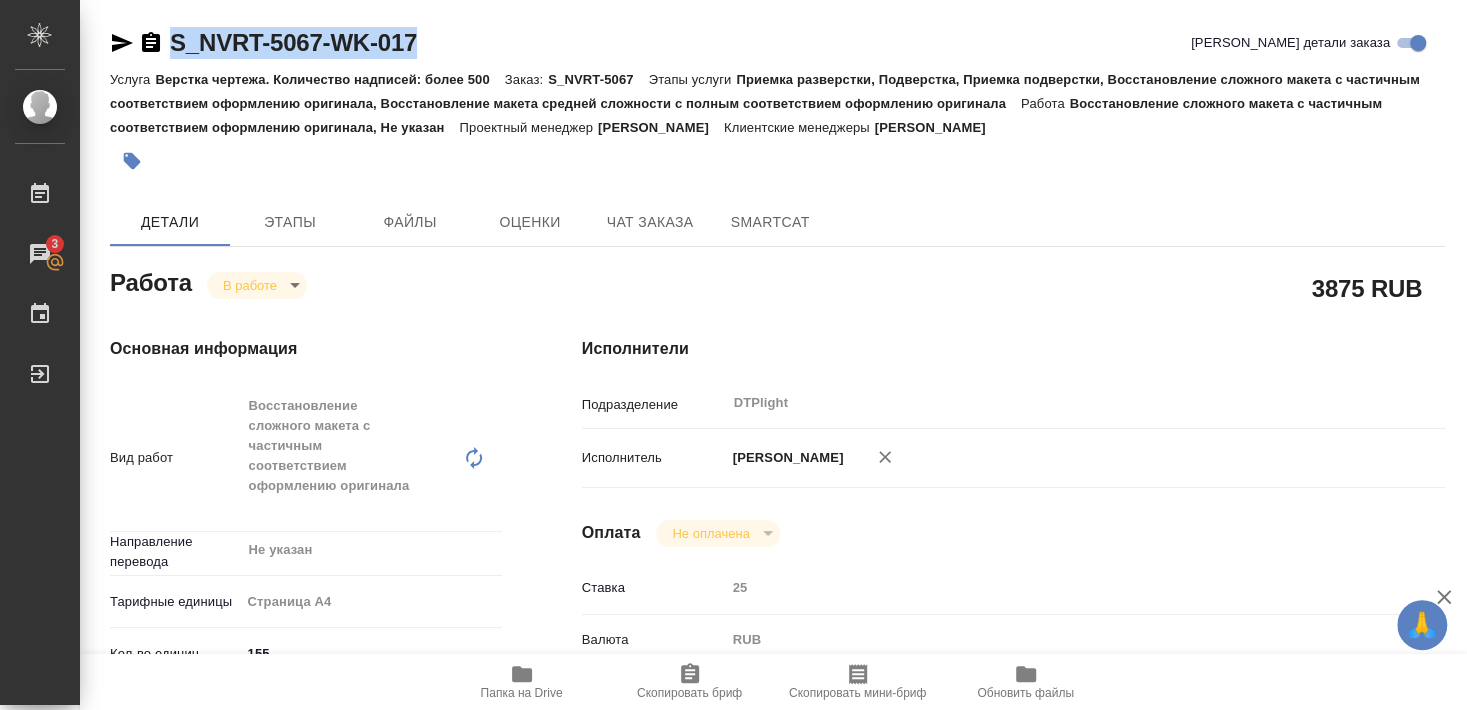 drag, startPoint x: 171, startPoint y: 61, endPoint x: 435, endPoint y: 52, distance: 264.15335 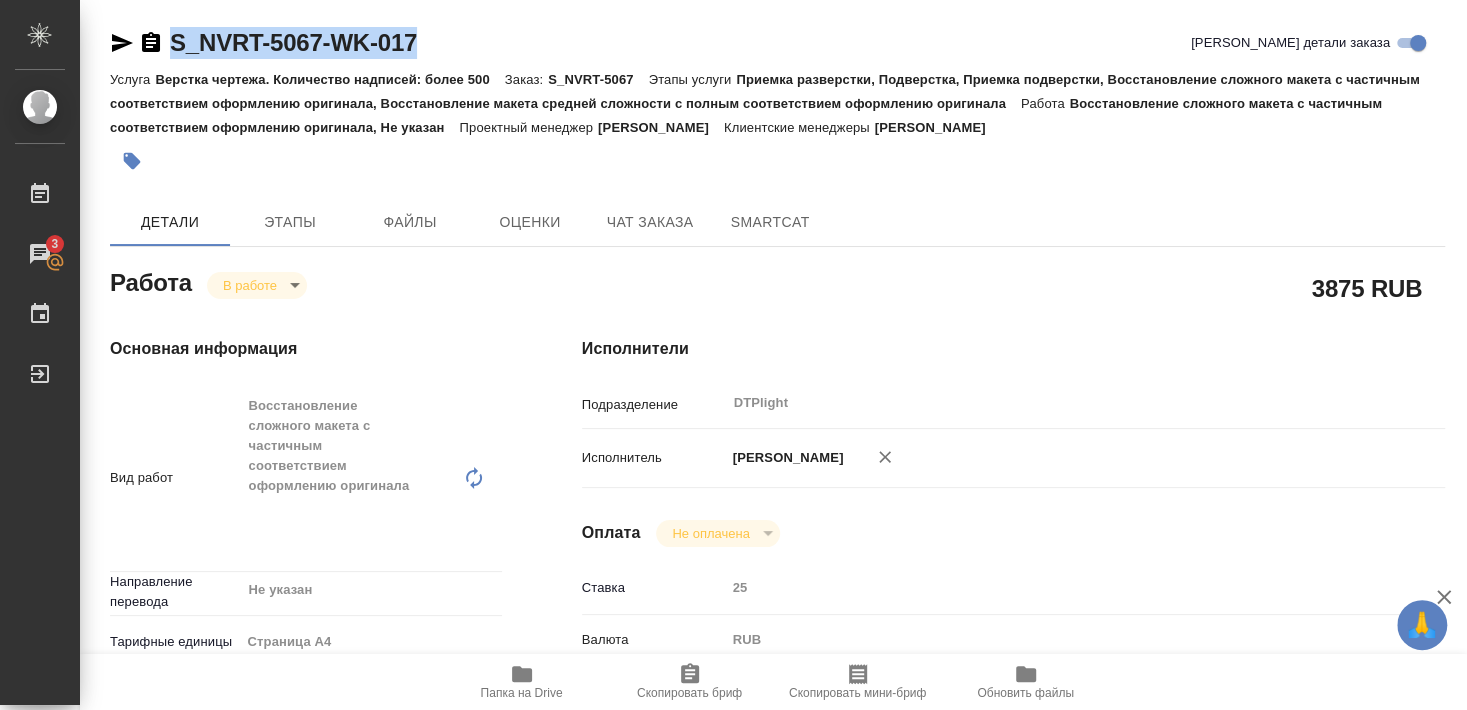 type on "x" 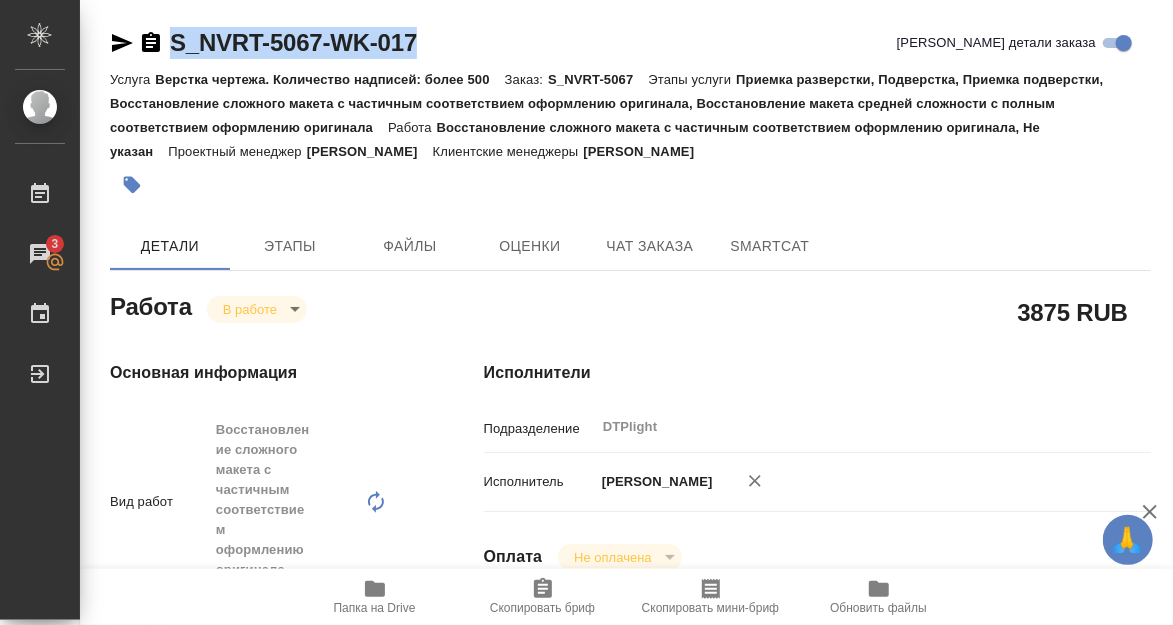 type on "x" 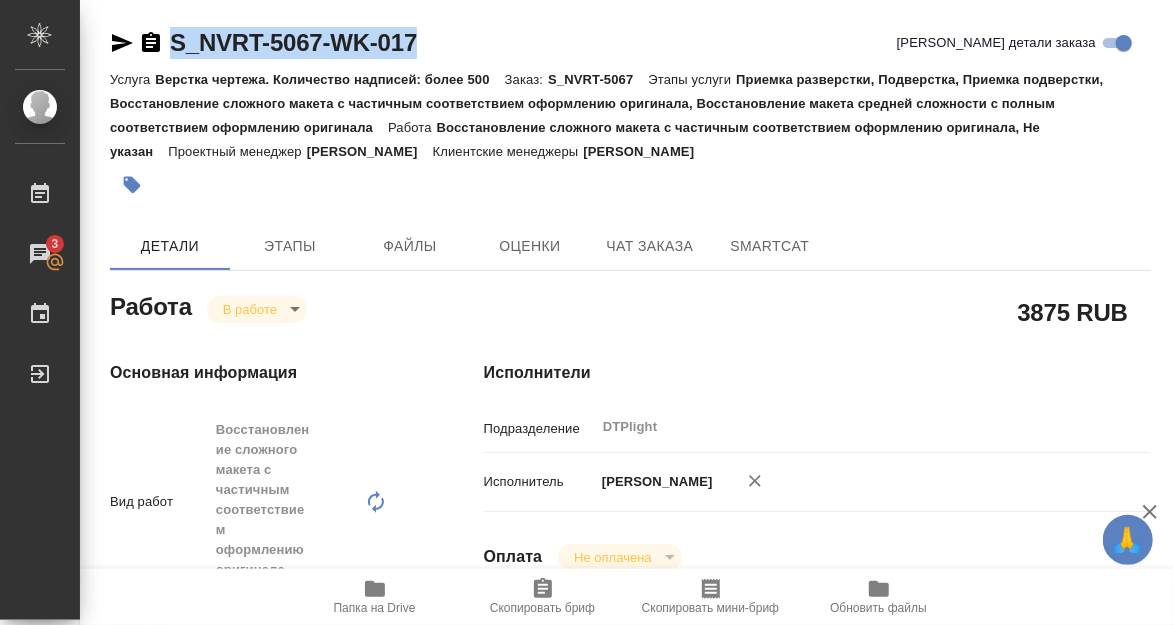type on "x" 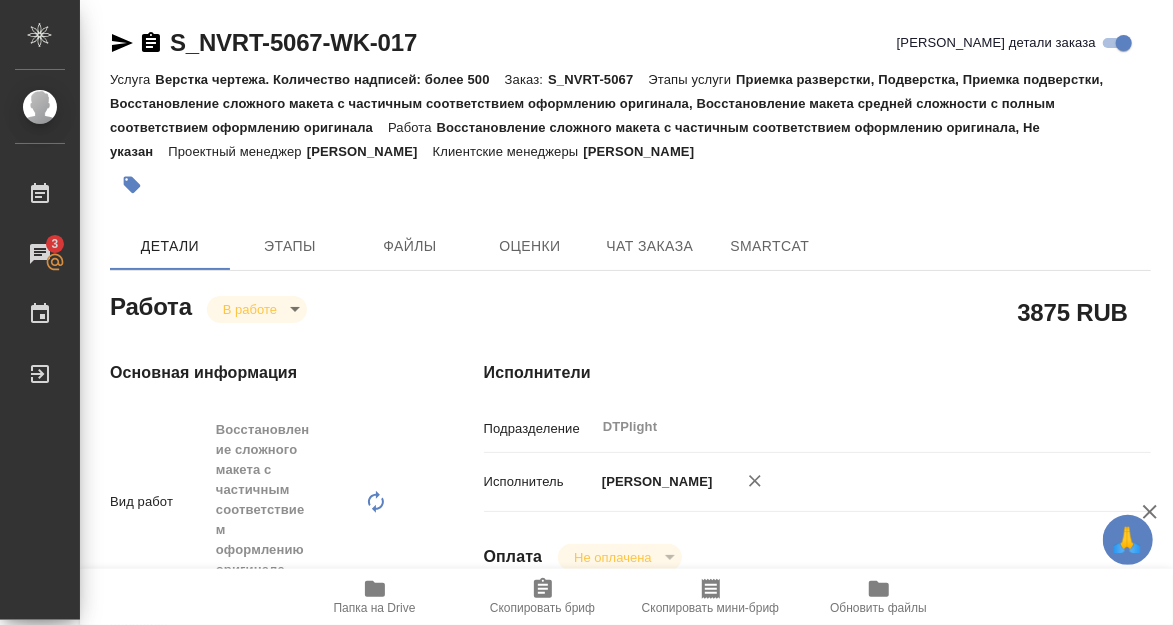 click on "Основная информация Вид работ Восстановление сложного макета с частичным соответствием оформлению оригинала x ​ Направление перевода Не указан ​ Тарифные единицы Страница А4 5f036ec4e16dec2d6b59c8ff Кол-во единиц 155 Общая тематика Пустое поле Тематика Пустое поле Нотариальный заказ Сроки Дата начала работ [DATE] 17:20 Факт. дата начала работ [DATE] 18:05 Срок завершения работ [DATE] 10:00 Факт. срок заверш. работ Срок завершения услуги [DATE] 17:00" at bounding box center (257, 828) 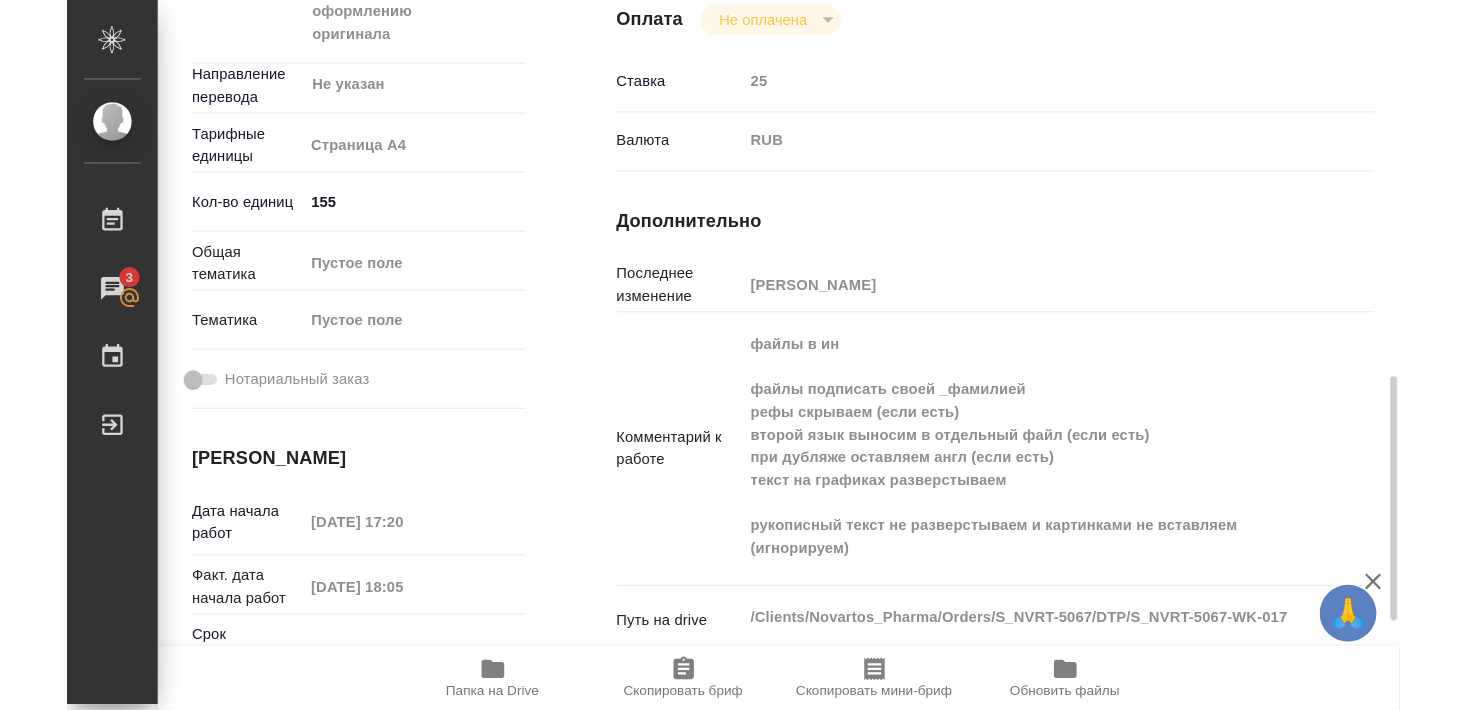scroll, scrollTop: 648, scrollLeft: 0, axis: vertical 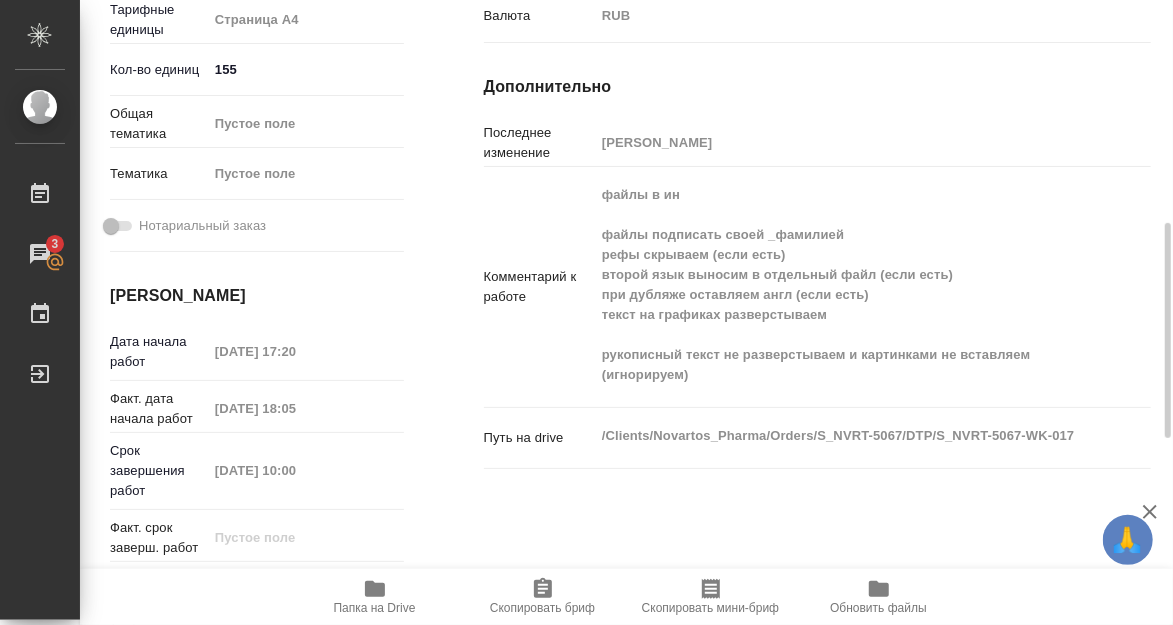 click 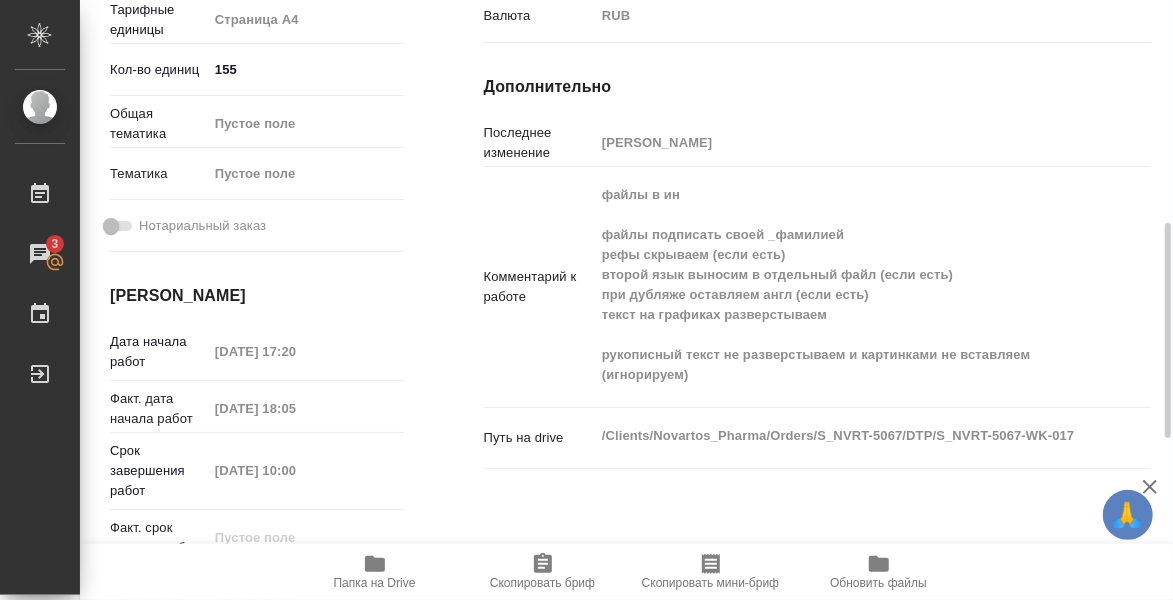 type on "x" 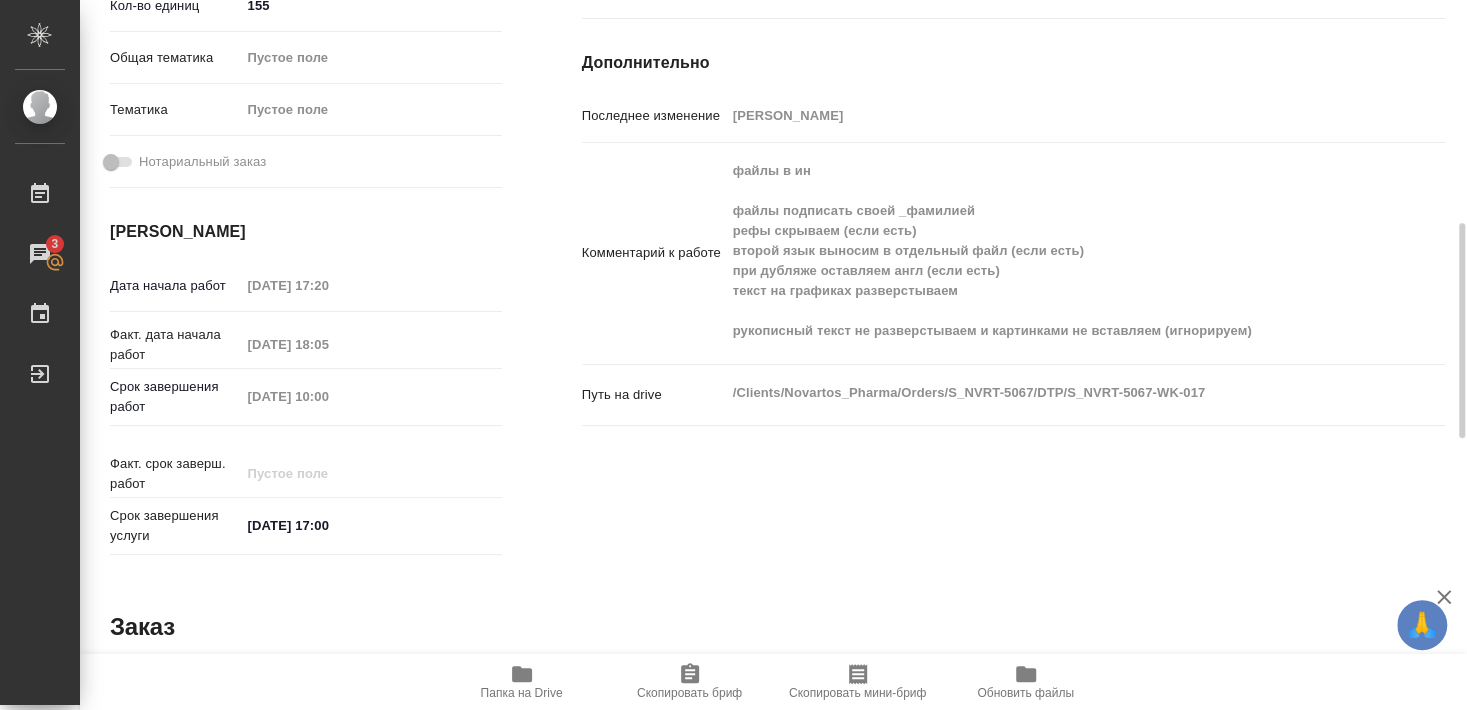 type on "x" 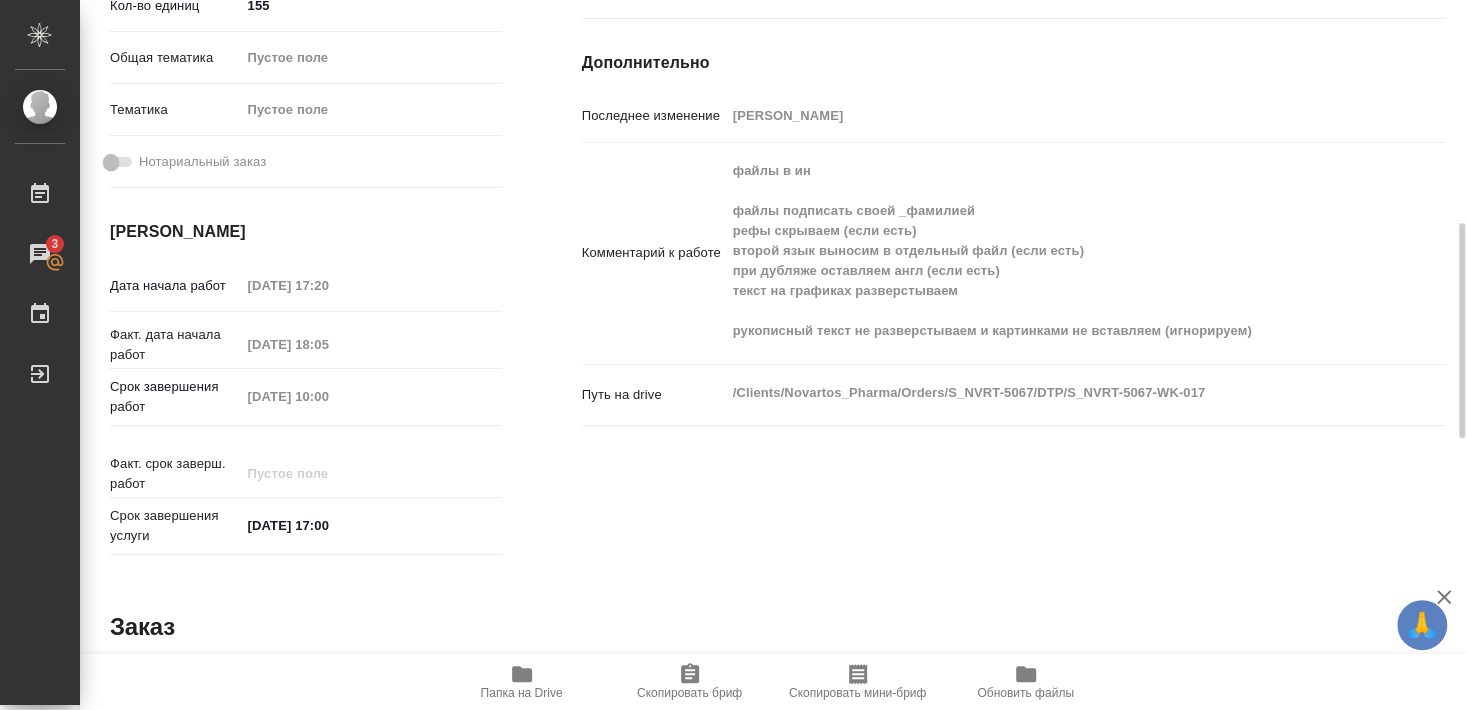 type on "x" 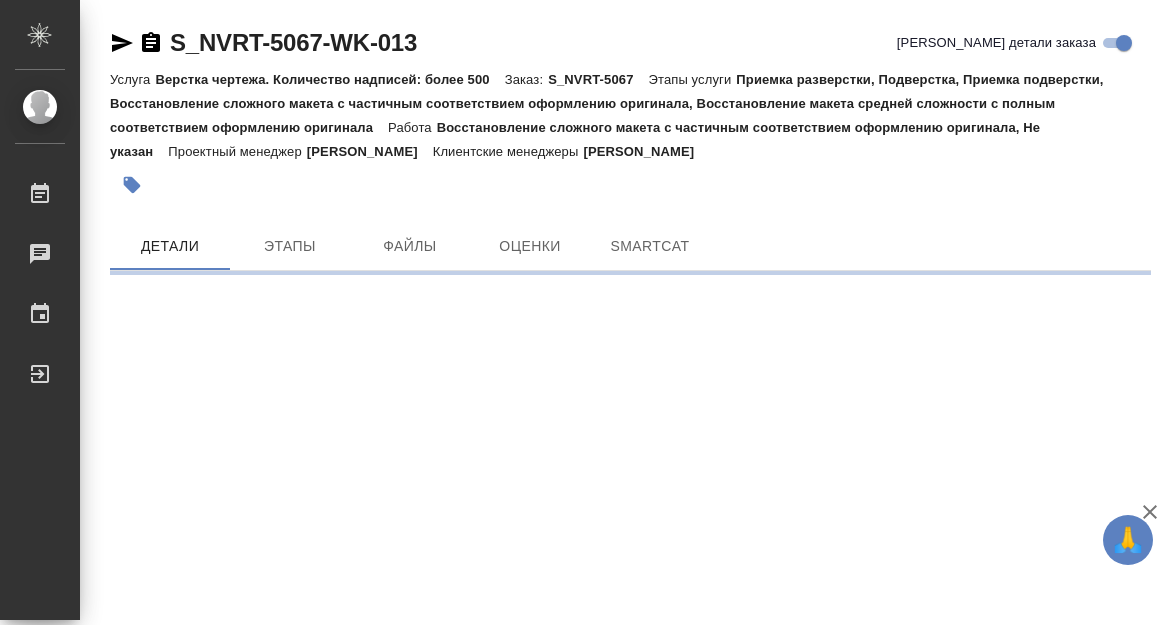 scroll, scrollTop: 0, scrollLeft: 0, axis: both 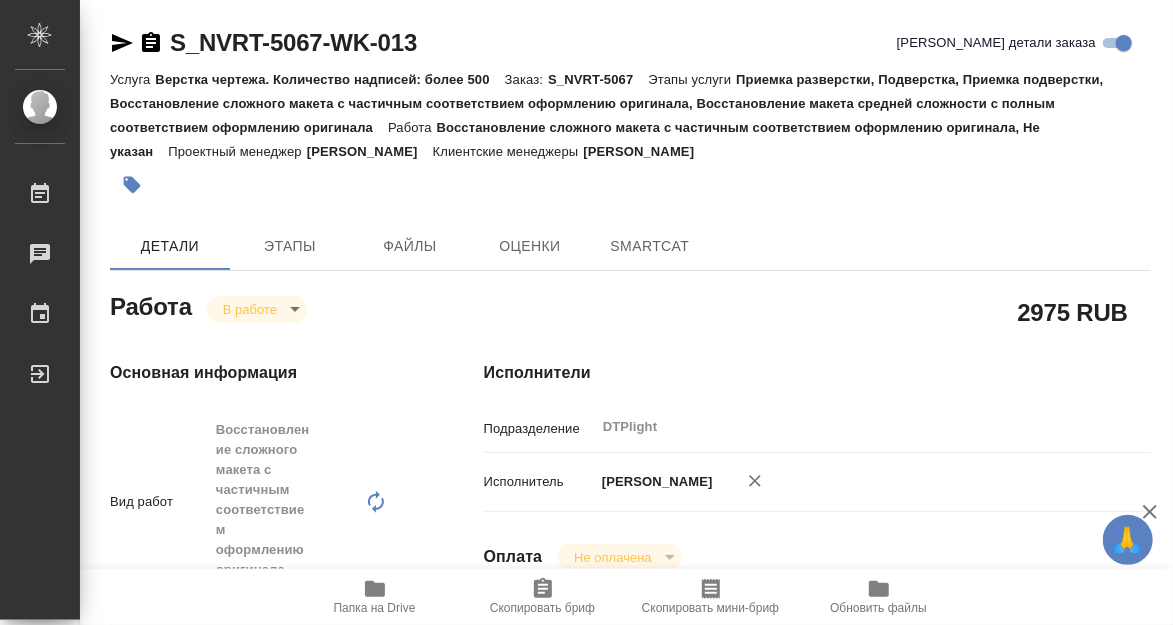 type on "x" 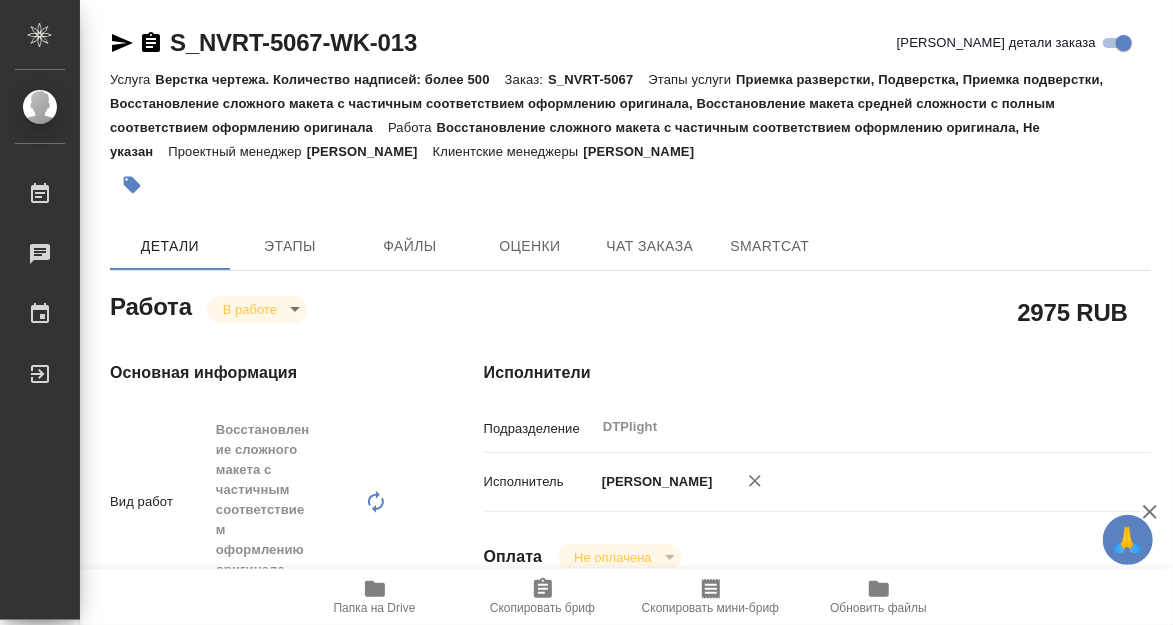 type on "x" 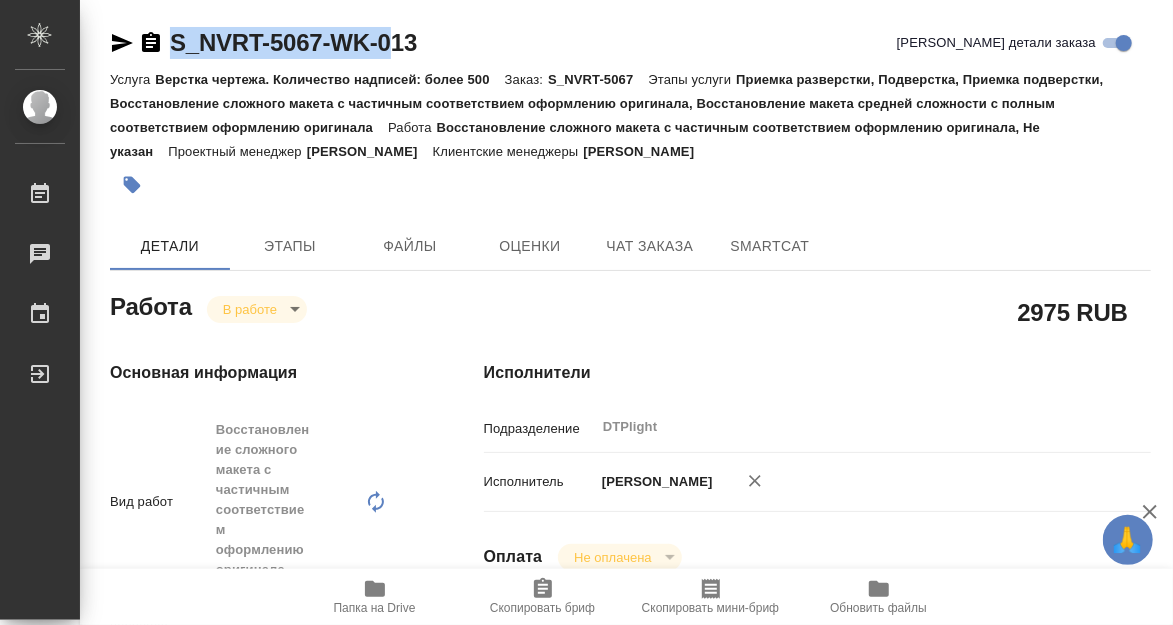 type on "x" 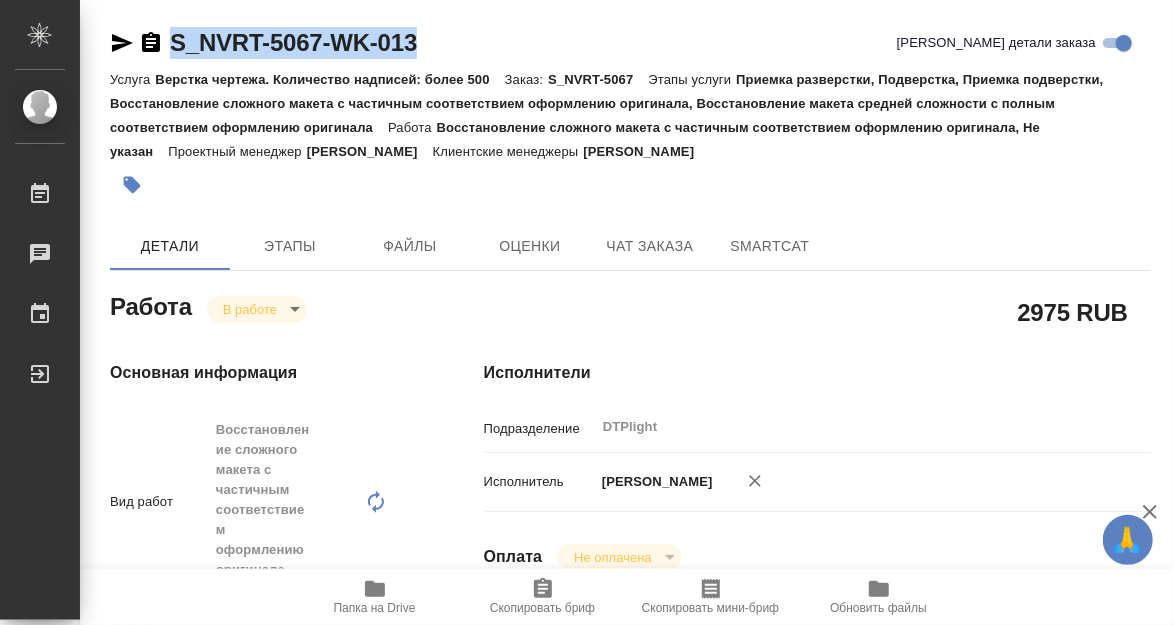 drag, startPoint x: 171, startPoint y: 59, endPoint x: 423, endPoint y: 59, distance: 252 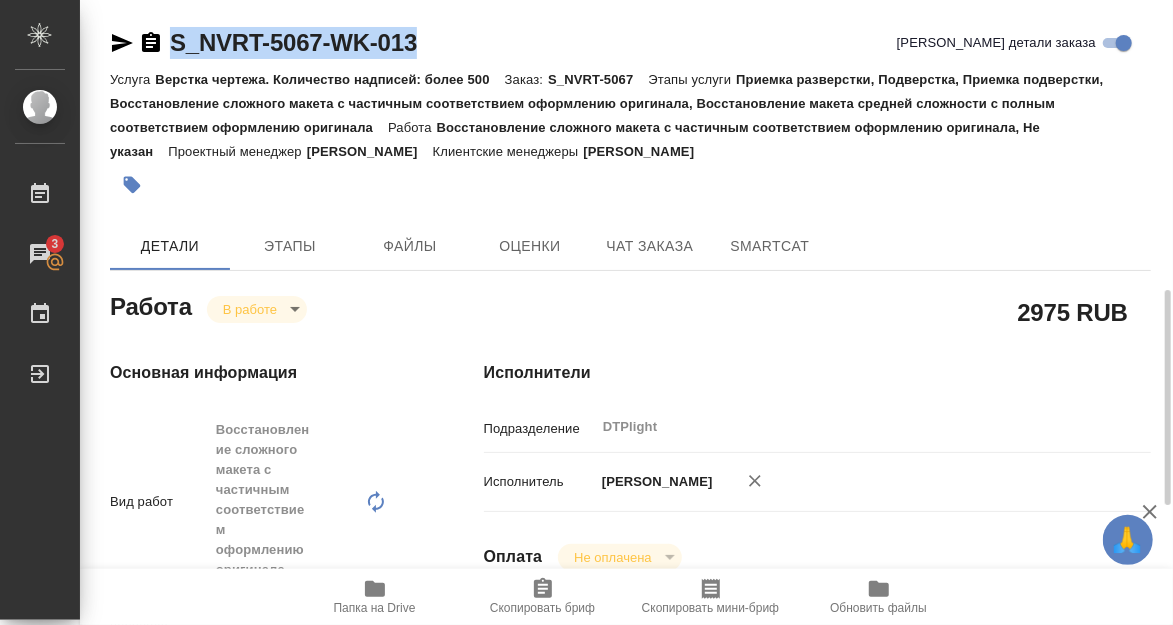 scroll, scrollTop: 216, scrollLeft: 0, axis: vertical 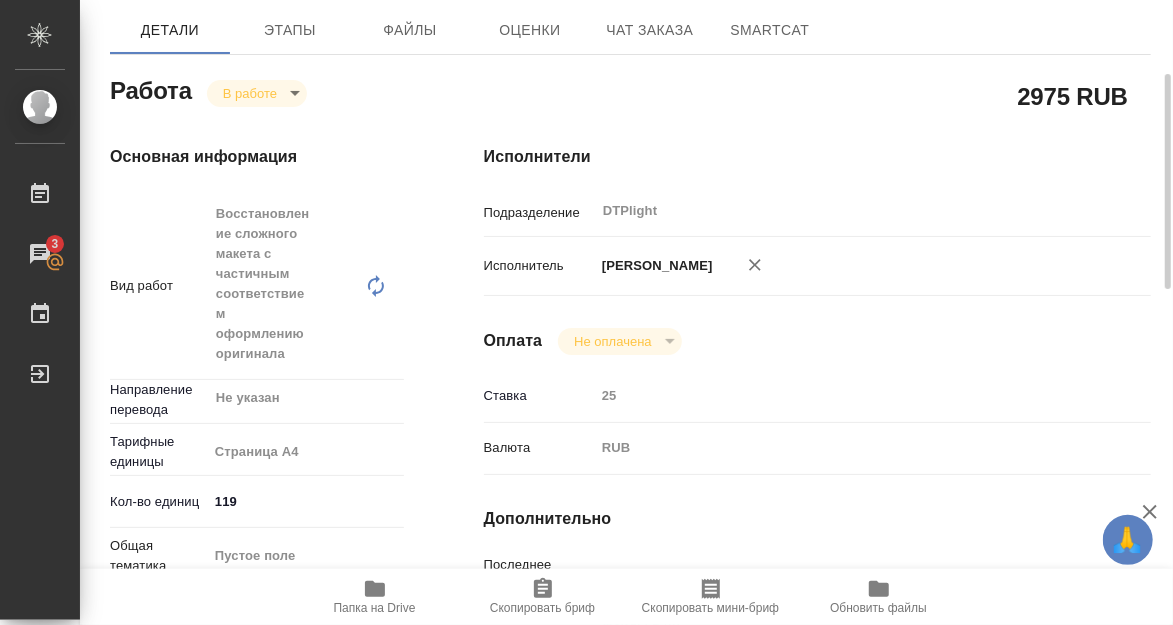 click on "Основная информация Вид работ Восстановление сложного макета с частичным соответствием оформлению оригинала x ​ Направление перевода Не указан ​ Тарифные единицы Страница А4 5f036ec4e16dec2d6b59c8ff Кол-во единиц 119 Общая тематика Пустое поле Тематика Пустое поле Нотариальный заказ Сроки Дата начала работ [DATE] 17:20 Факт. дата начала работ [DATE] 18:04 Срок завершения работ [DATE] 10:00 Факт. срок заверш. работ Срок завершения услуги [DATE] 17:00" at bounding box center (257, 612) 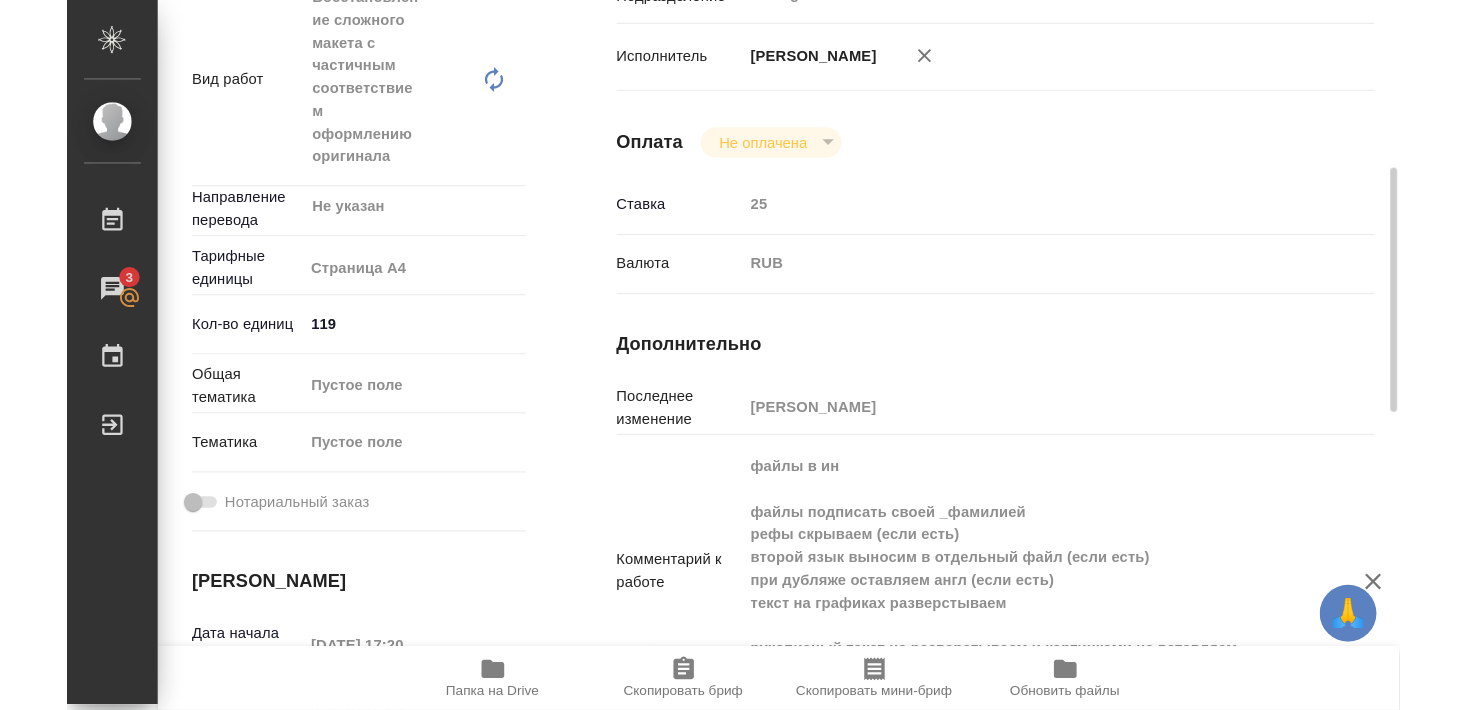 scroll, scrollTop: 540, scrollLeft: 0, axis: vertical 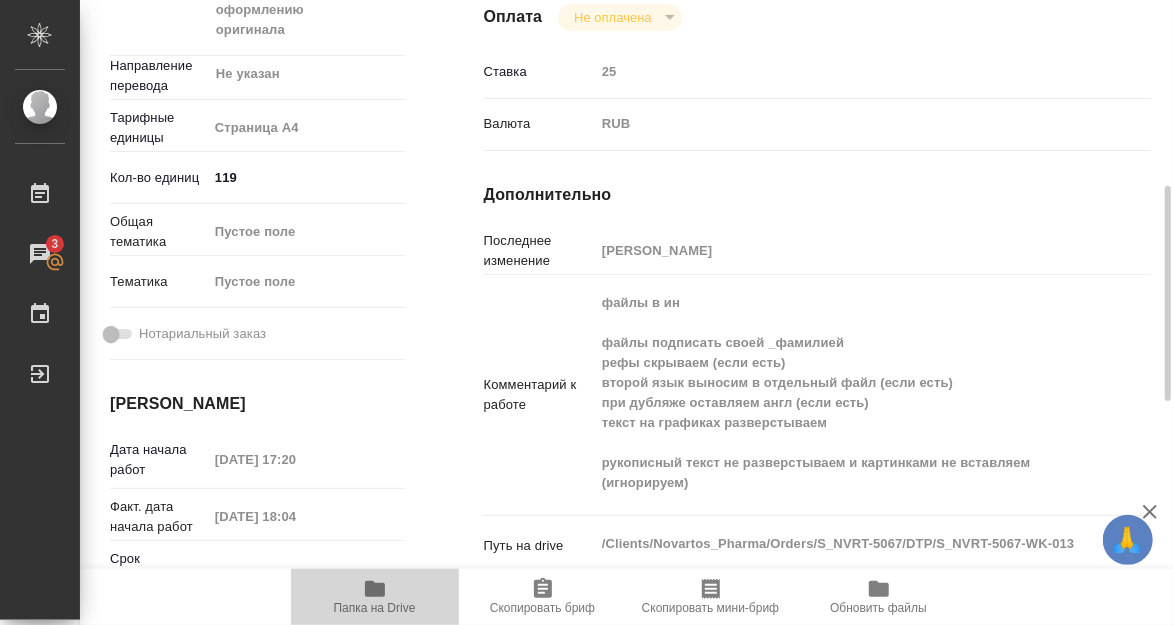 click 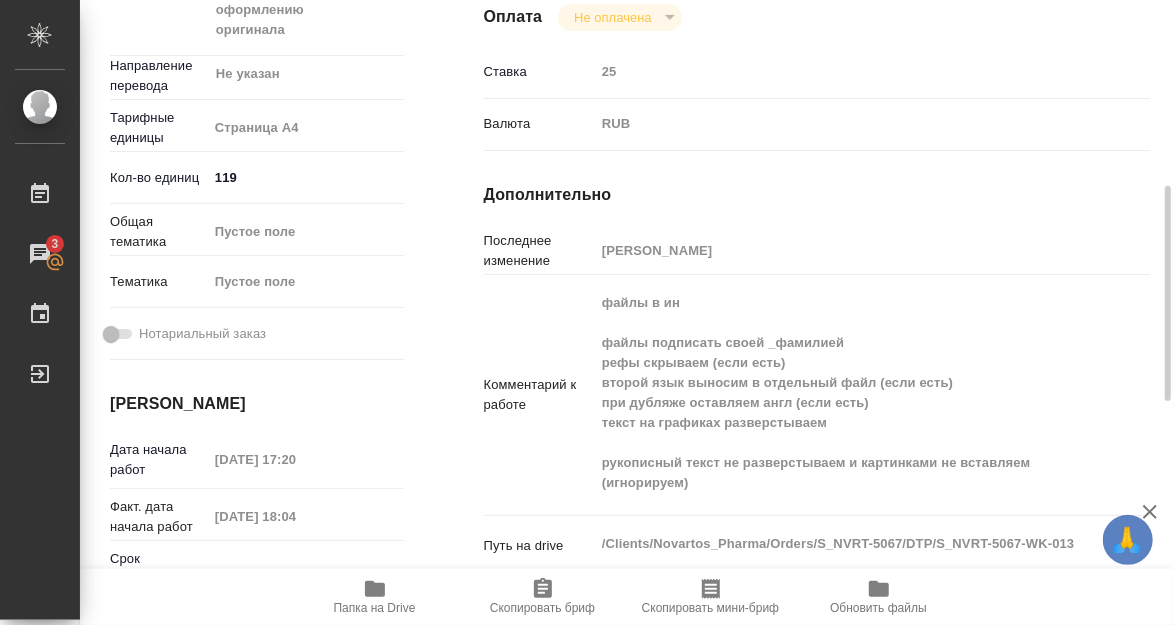 click 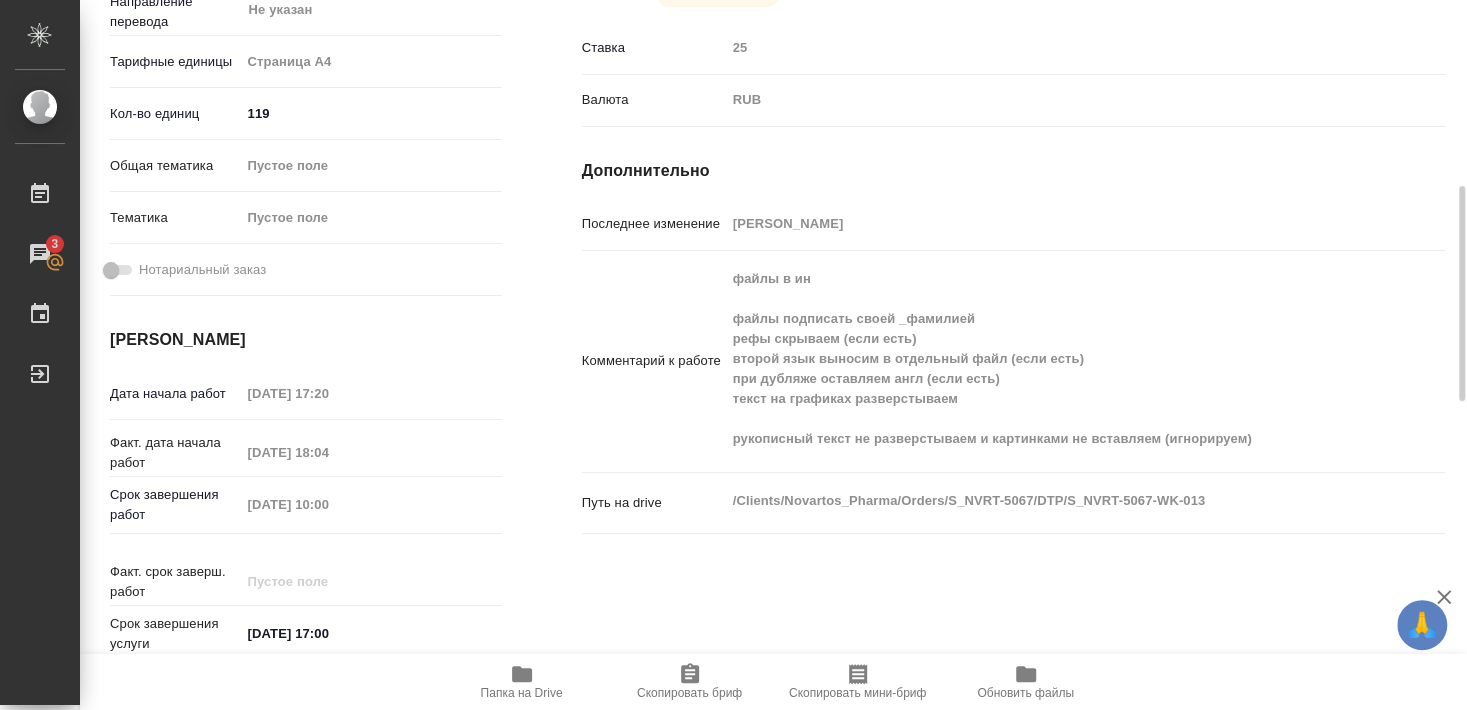 type on "x" 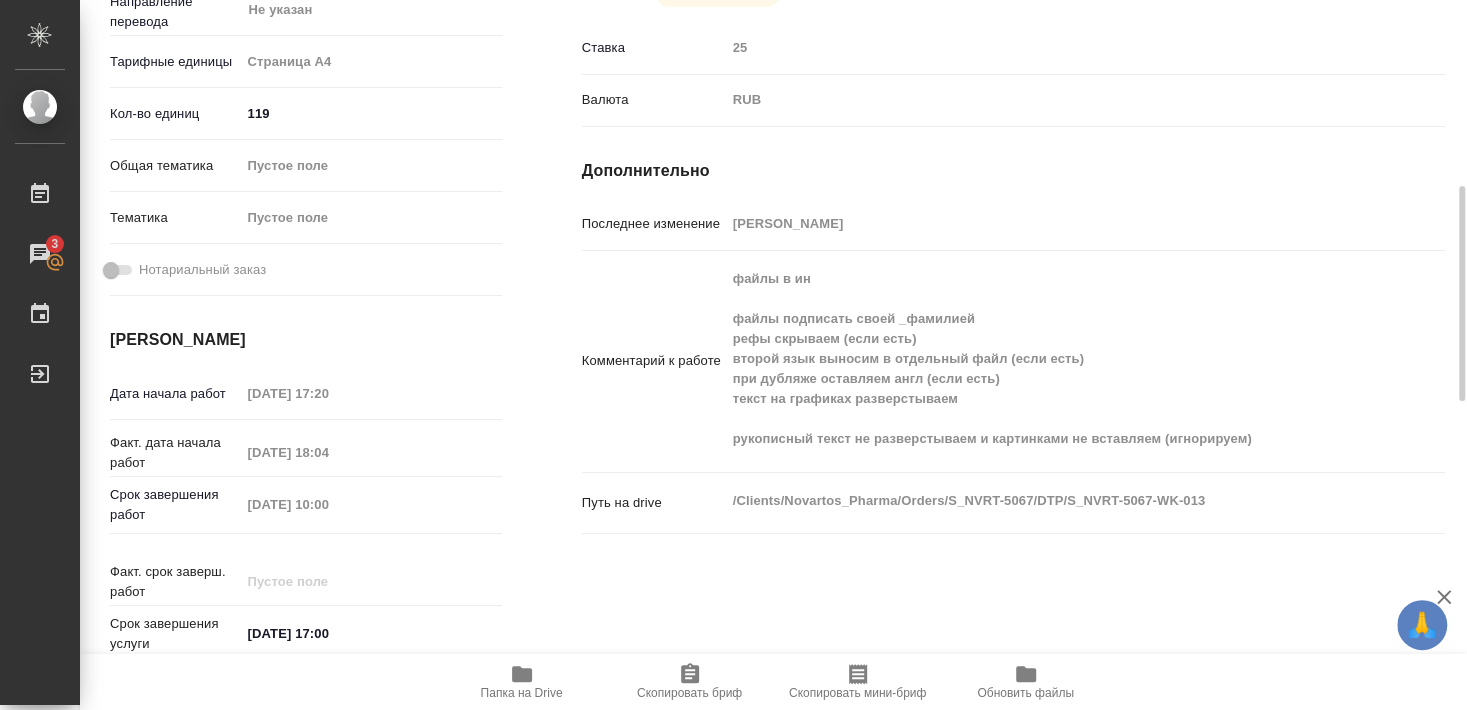 type on "x" 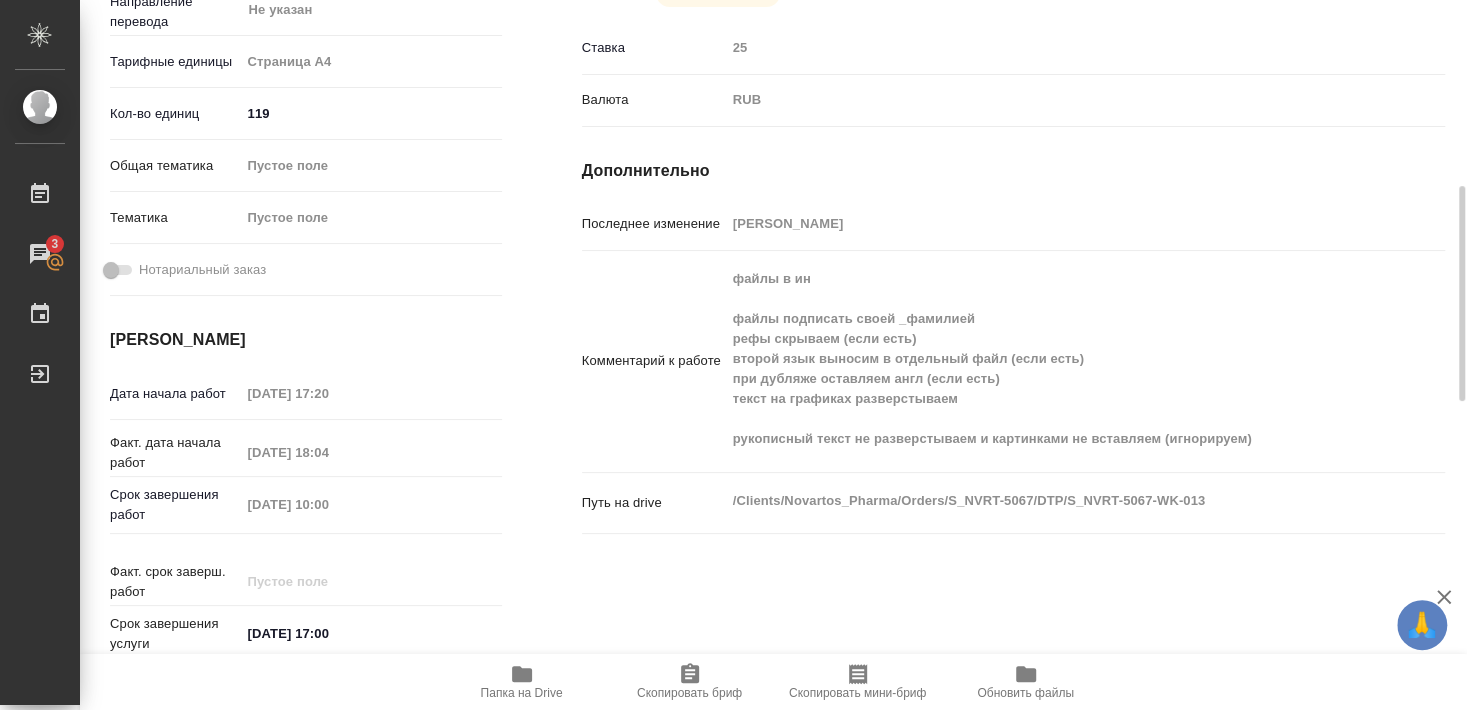 type on "x" 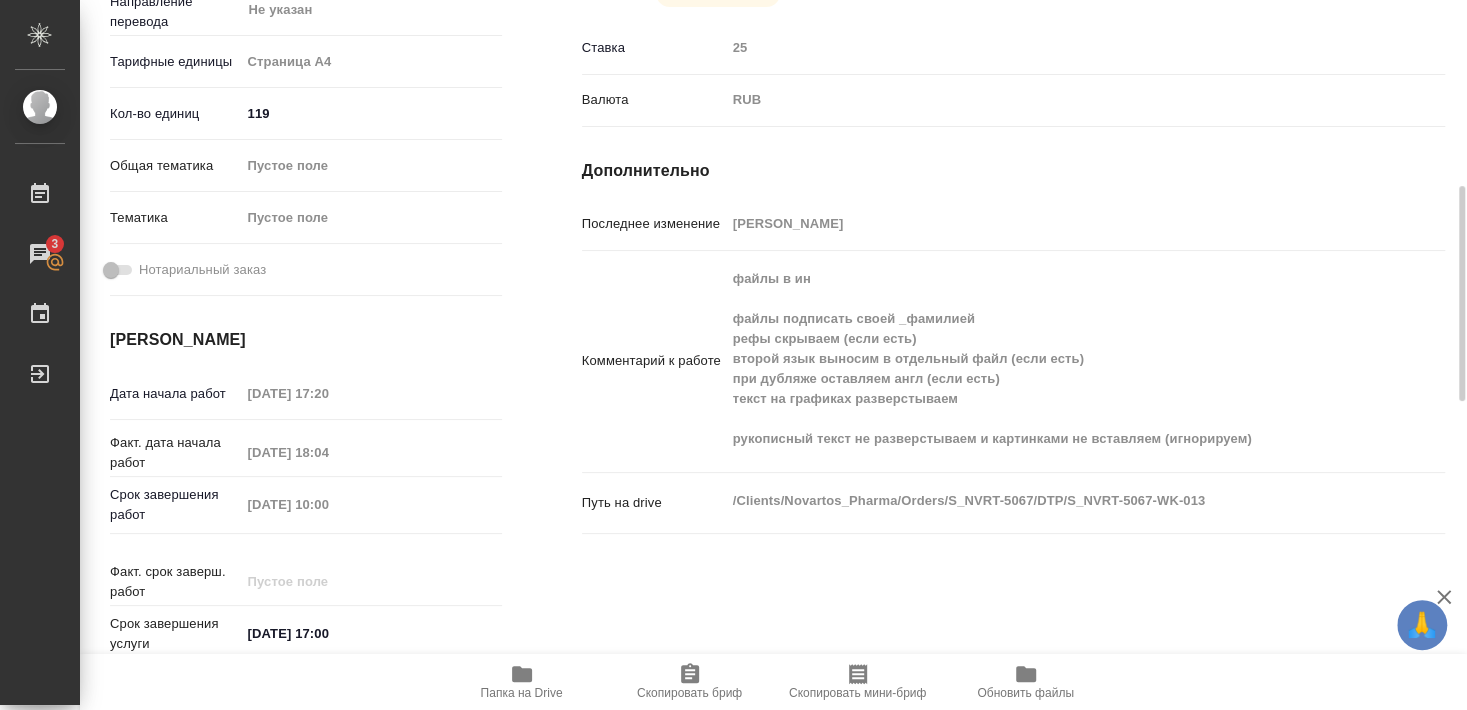 type on "x" 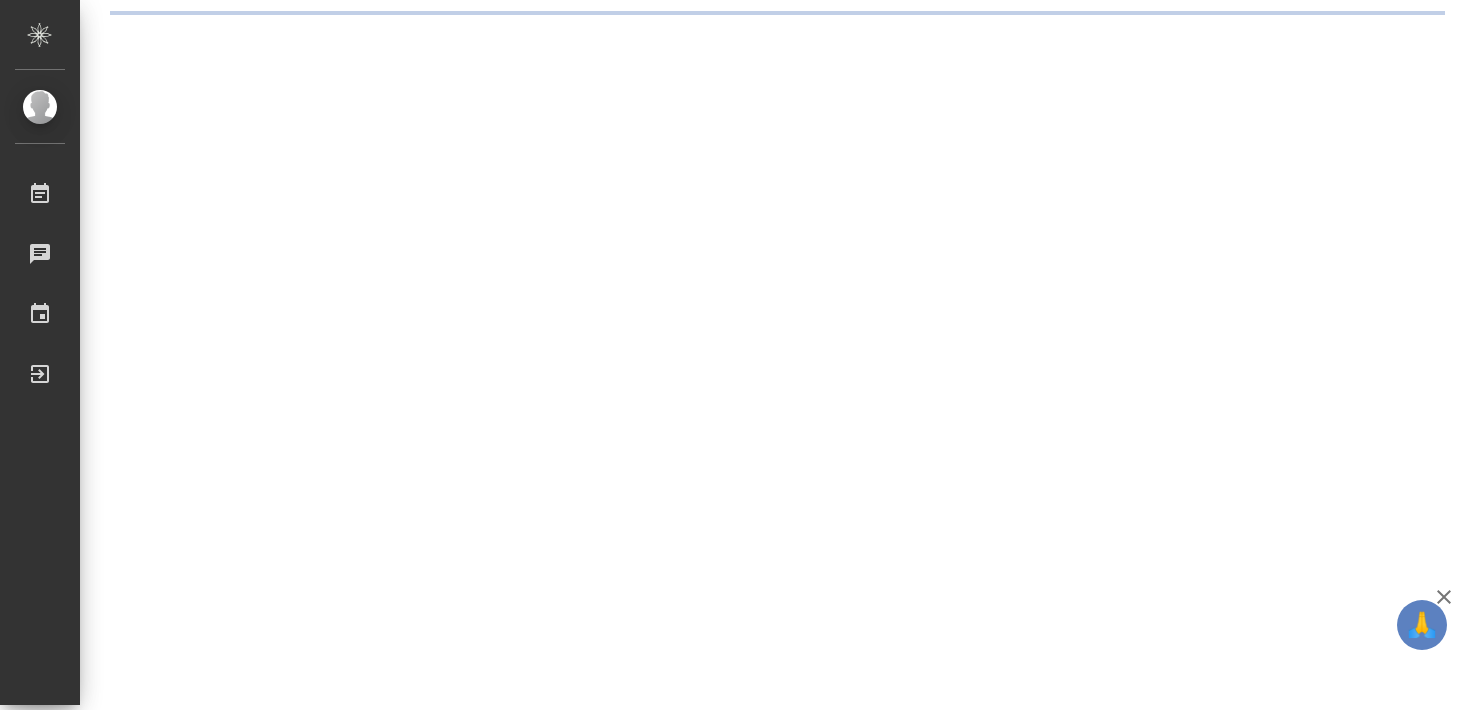 scroll, scrollTop: 0, scrollLeft: 0, axis: both 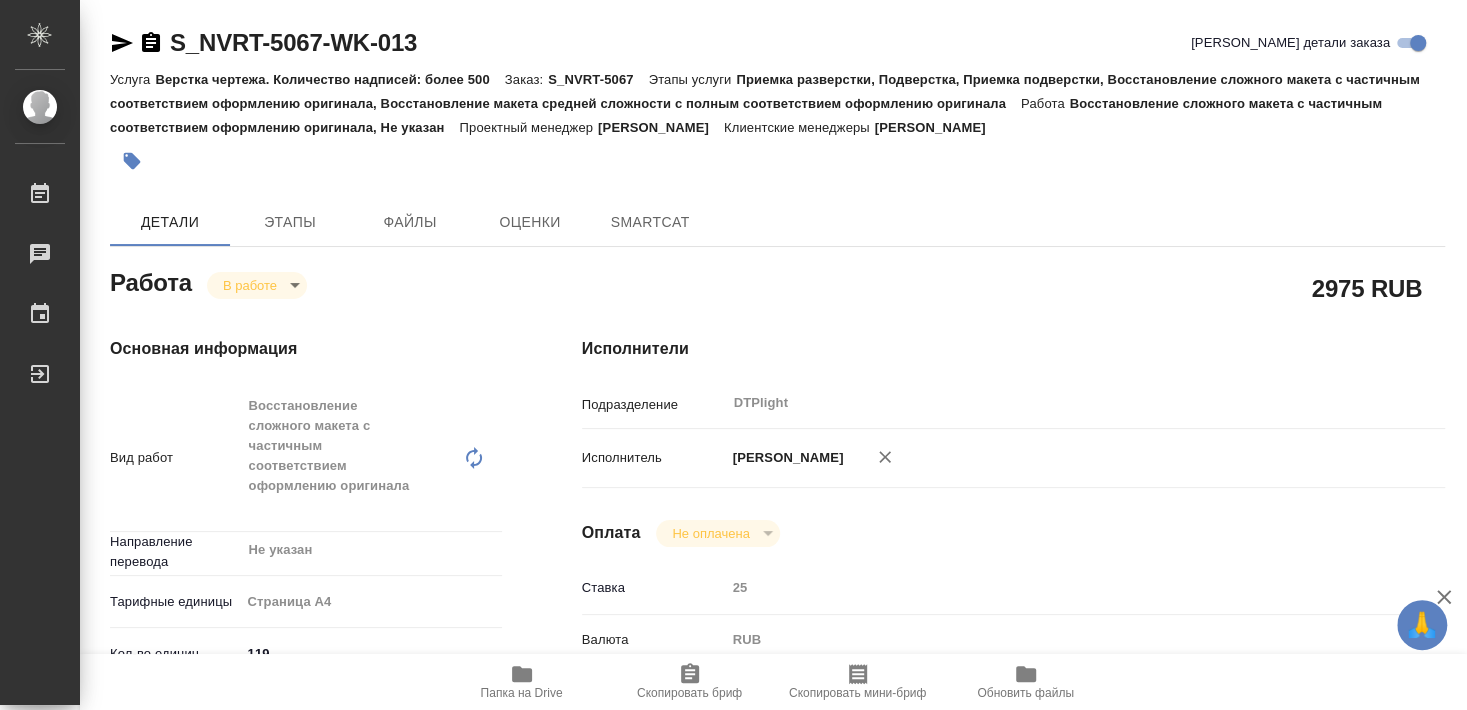 type on "x" 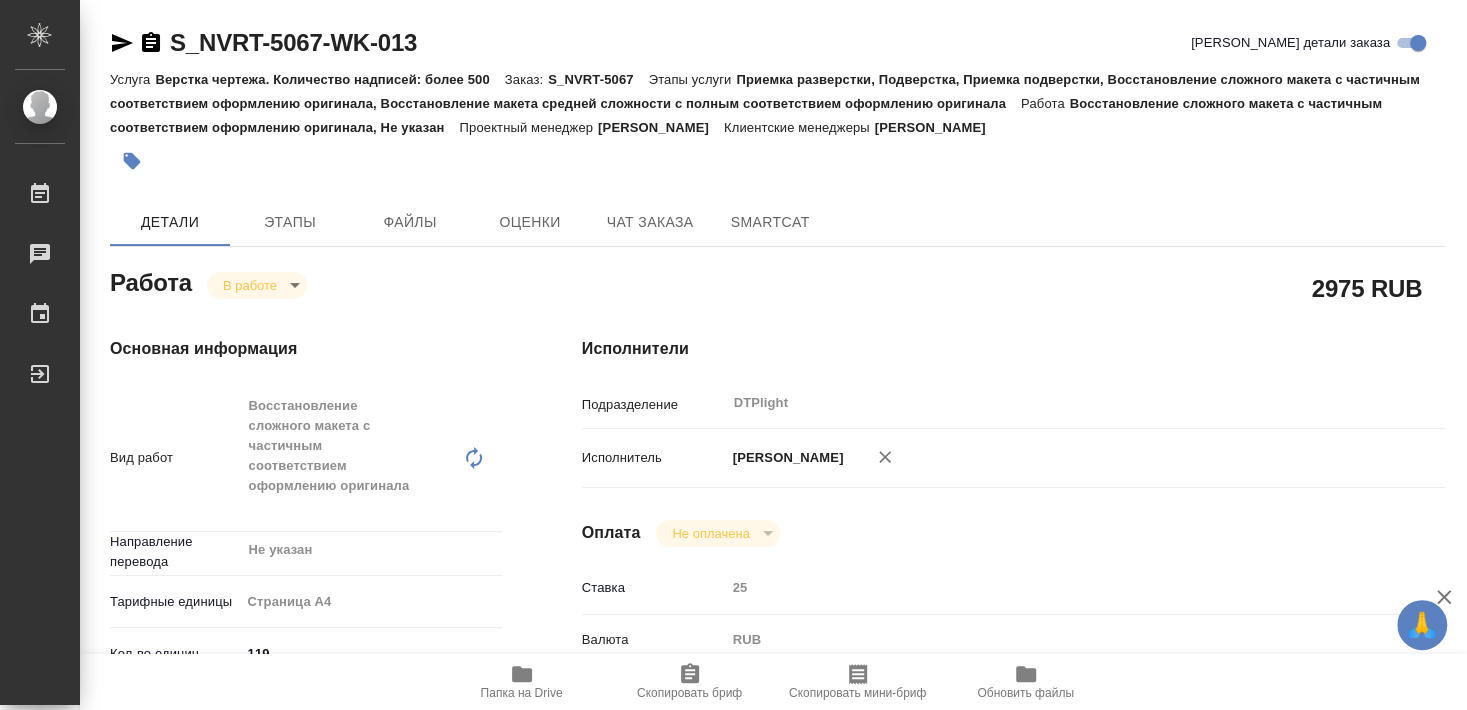 type on "x" 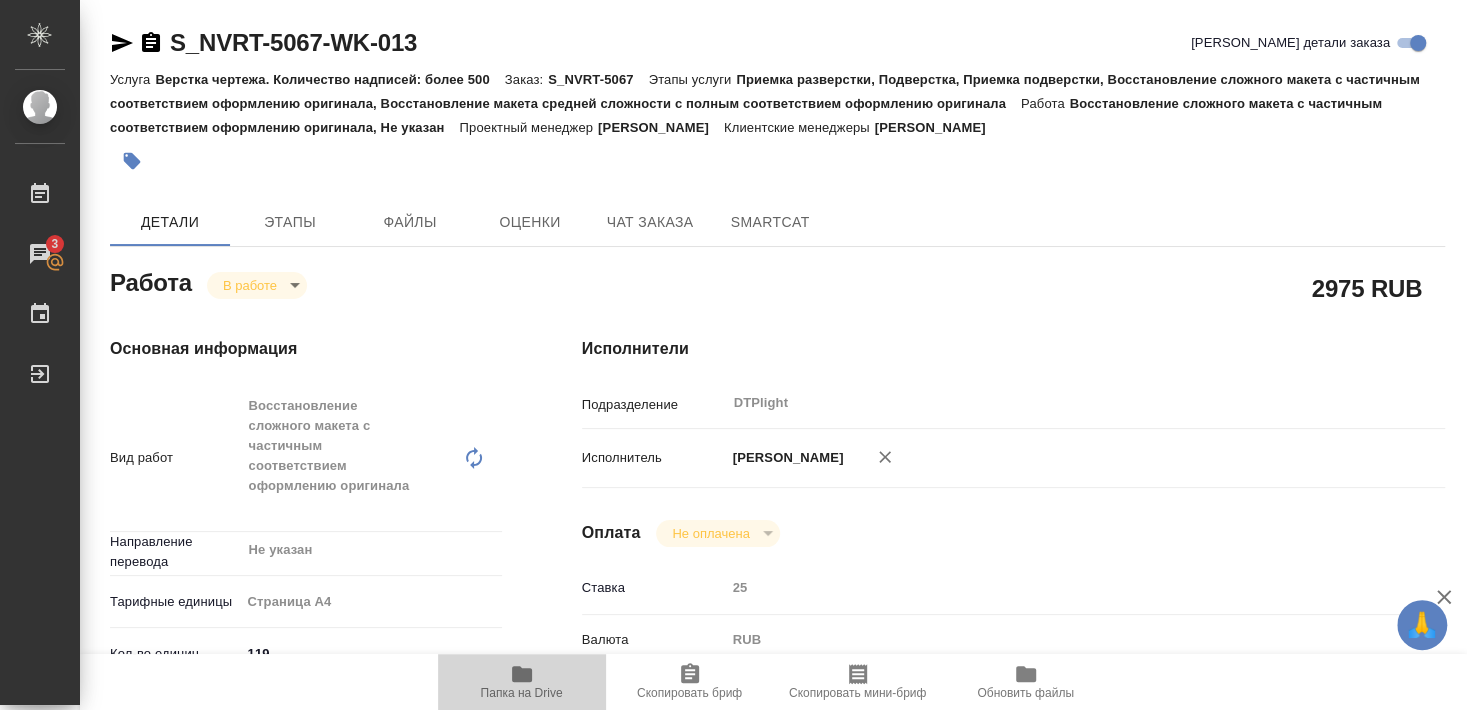 click 